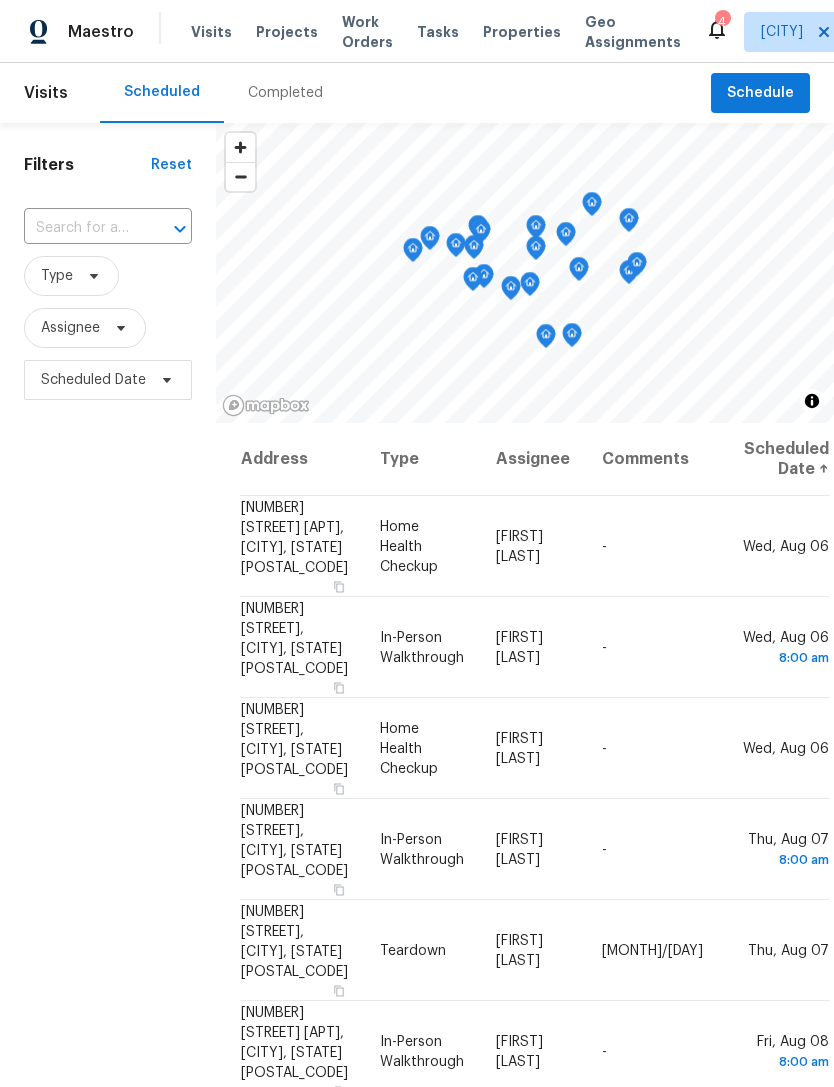 scroll, scrollTop: 0, scrollLeft: 0, axis: both 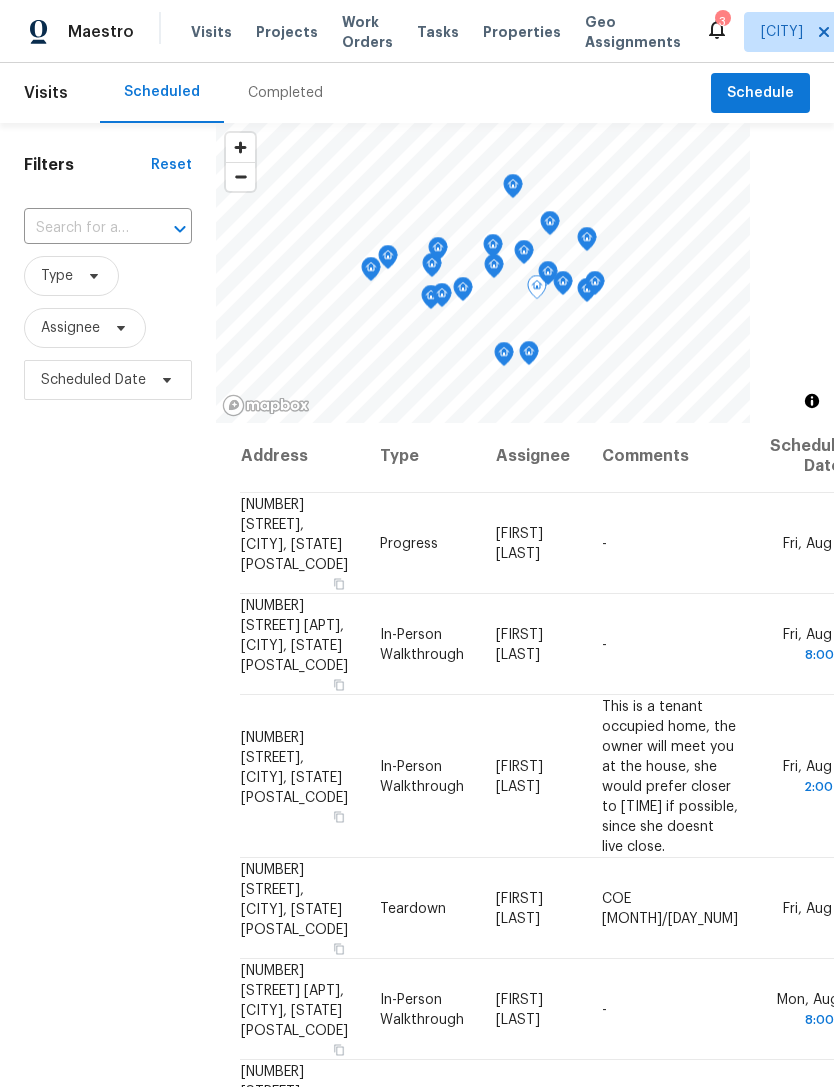 click 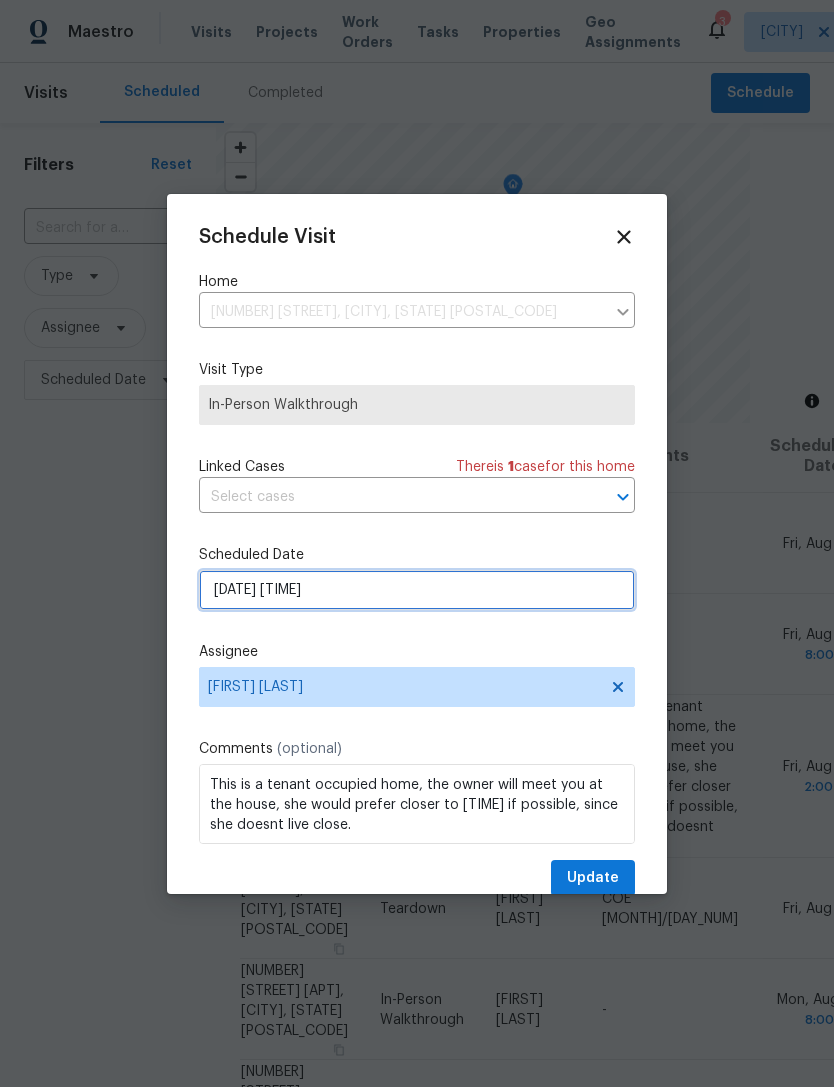 click on "[DATE] [TIME]" at bounding box center (417, 590) 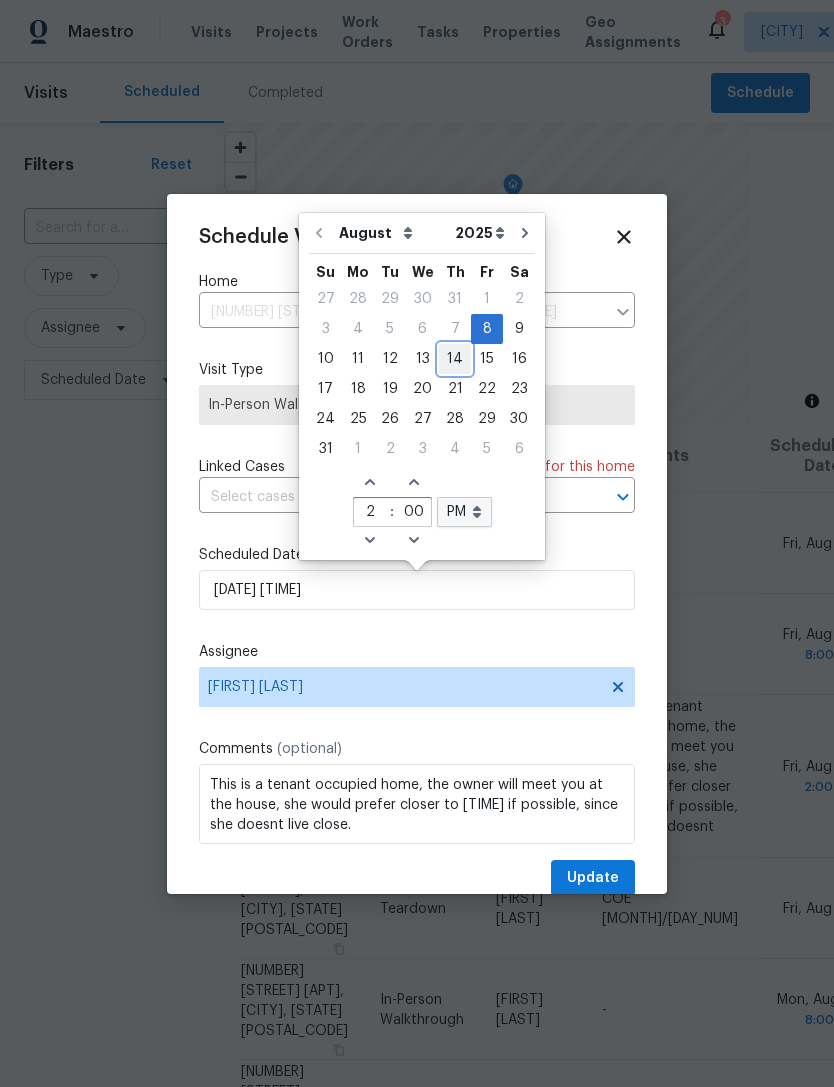 click on "14" at bounding box center [455, 359] 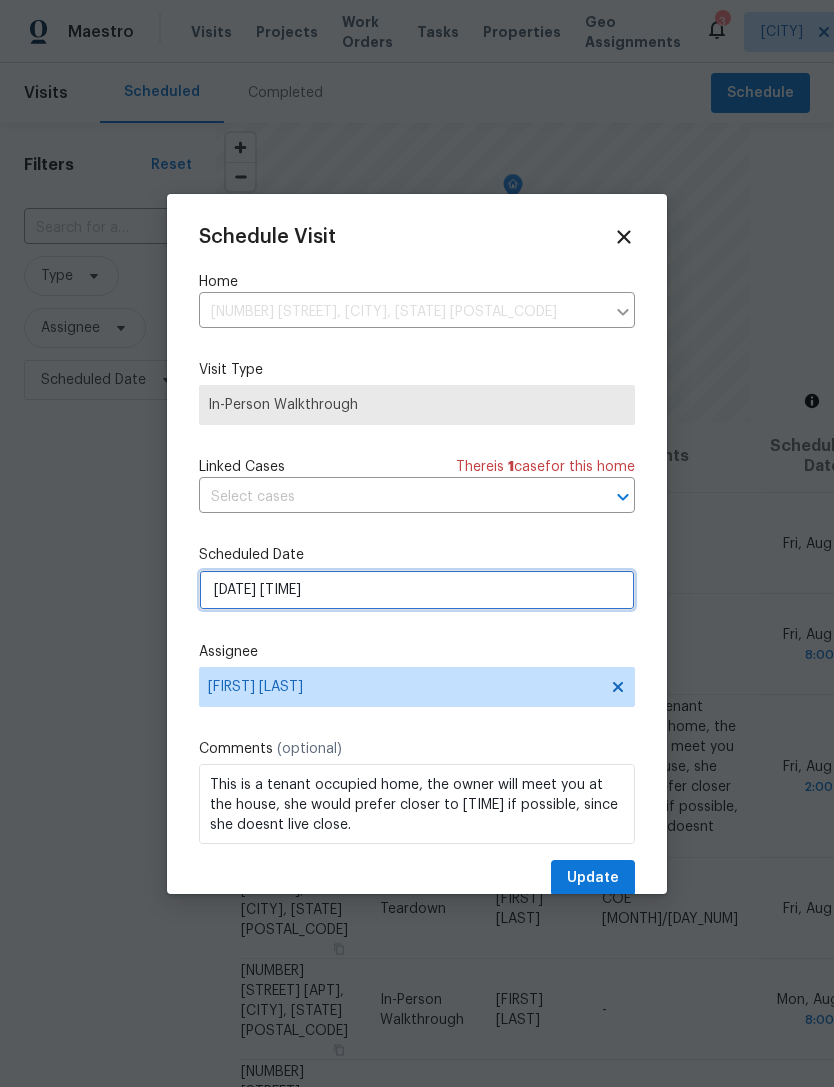 click on "[DATE] [TIME]" at bounding box center [417, 590] 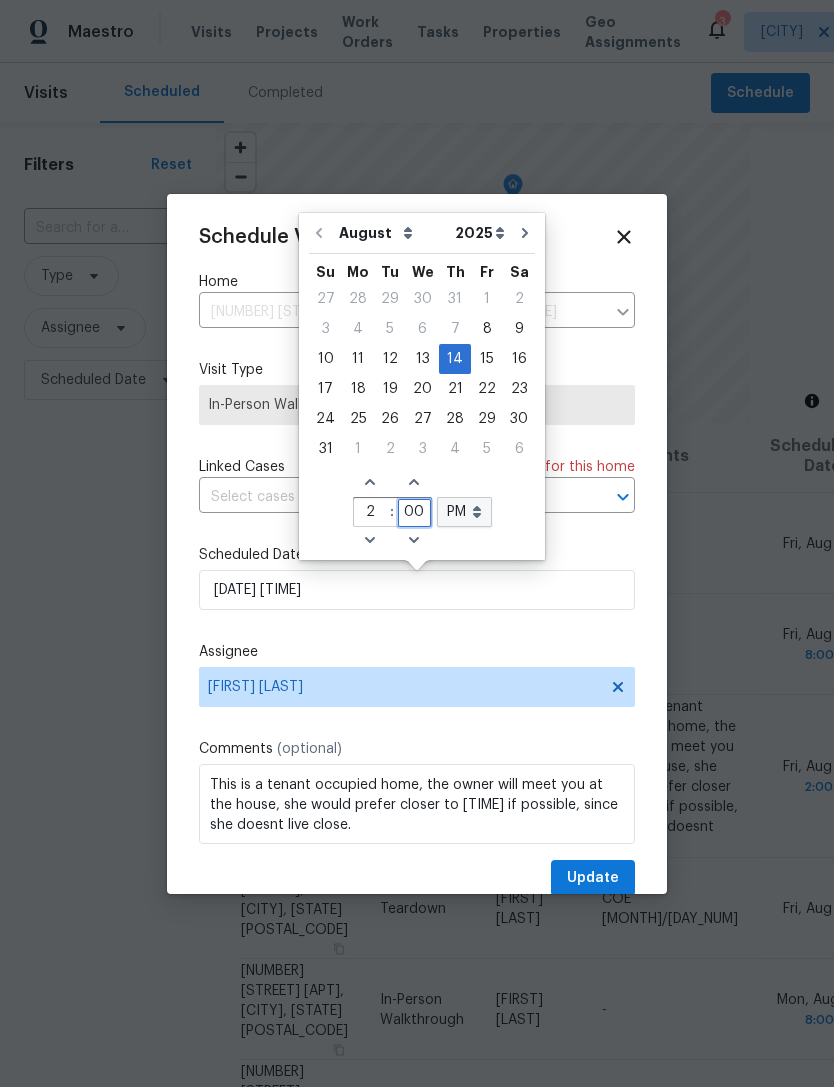 click on "00" at bounding box center (414, 513) 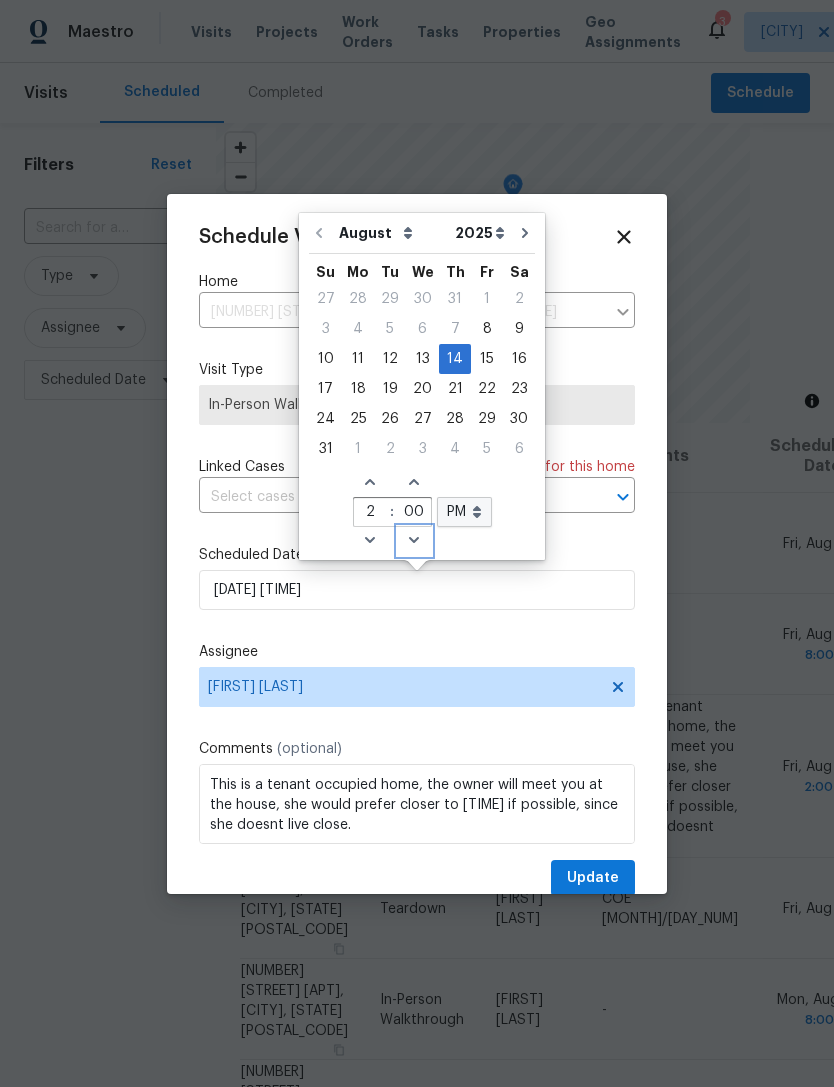 click on "Decrease minutes" at bounding box center (414, 541) 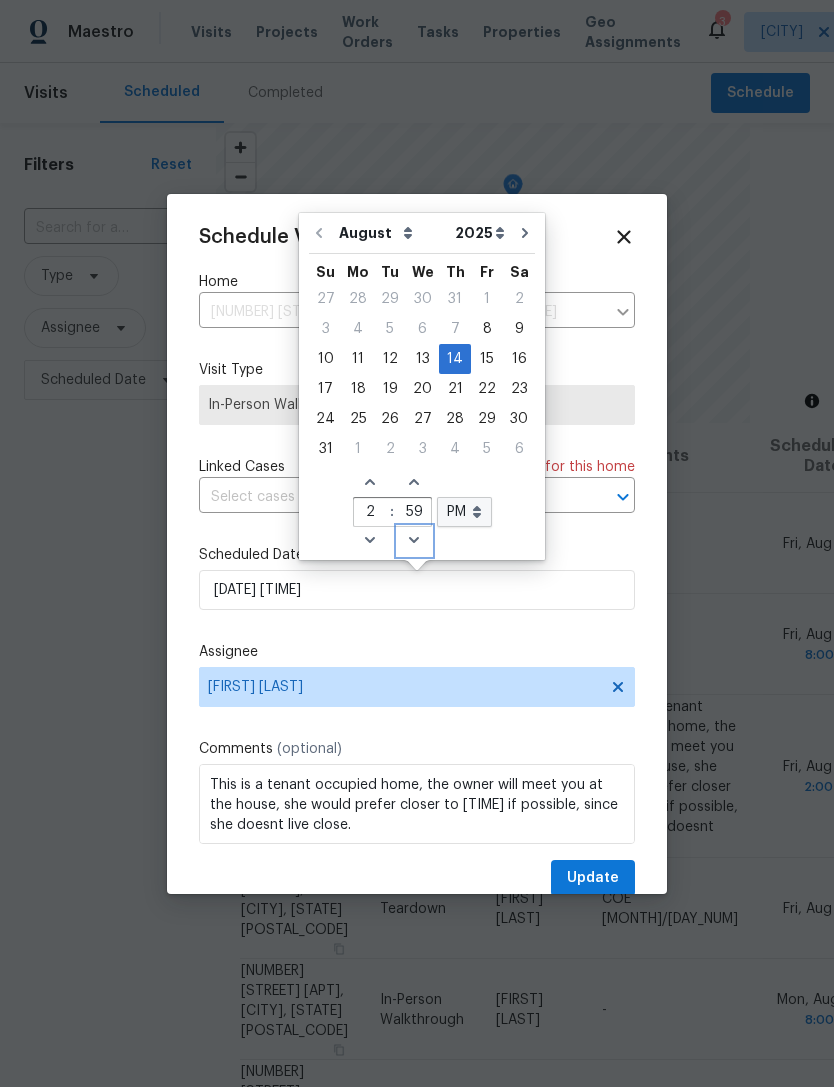 click on "Decrease minutes" at bounding box center [414, 541] 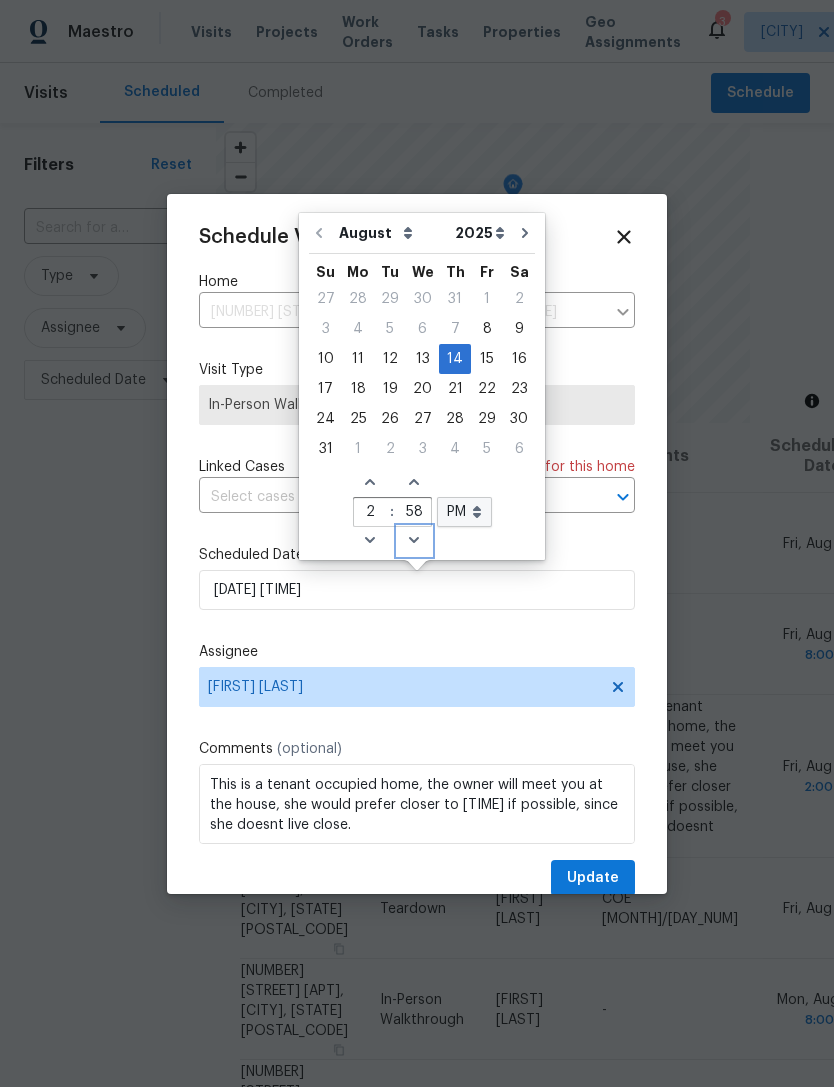 click on "Decrease minutes" at bounding box center [414, 541] 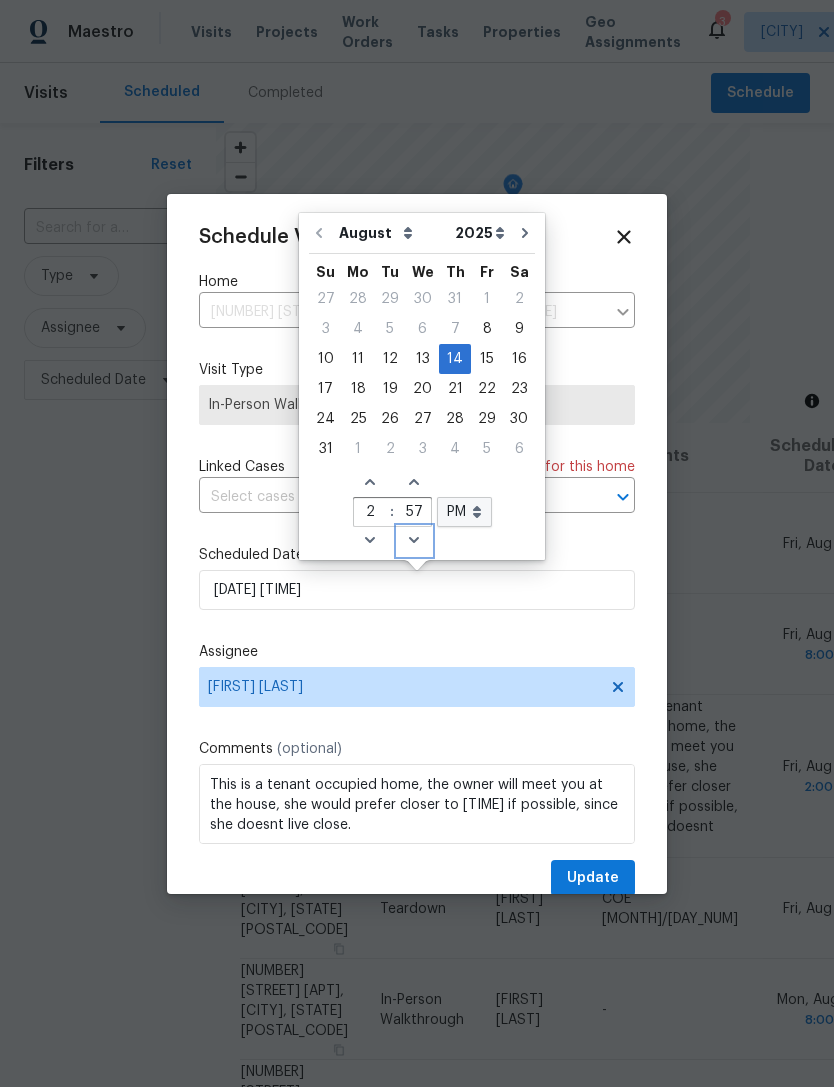 click on "Decrease minutes" 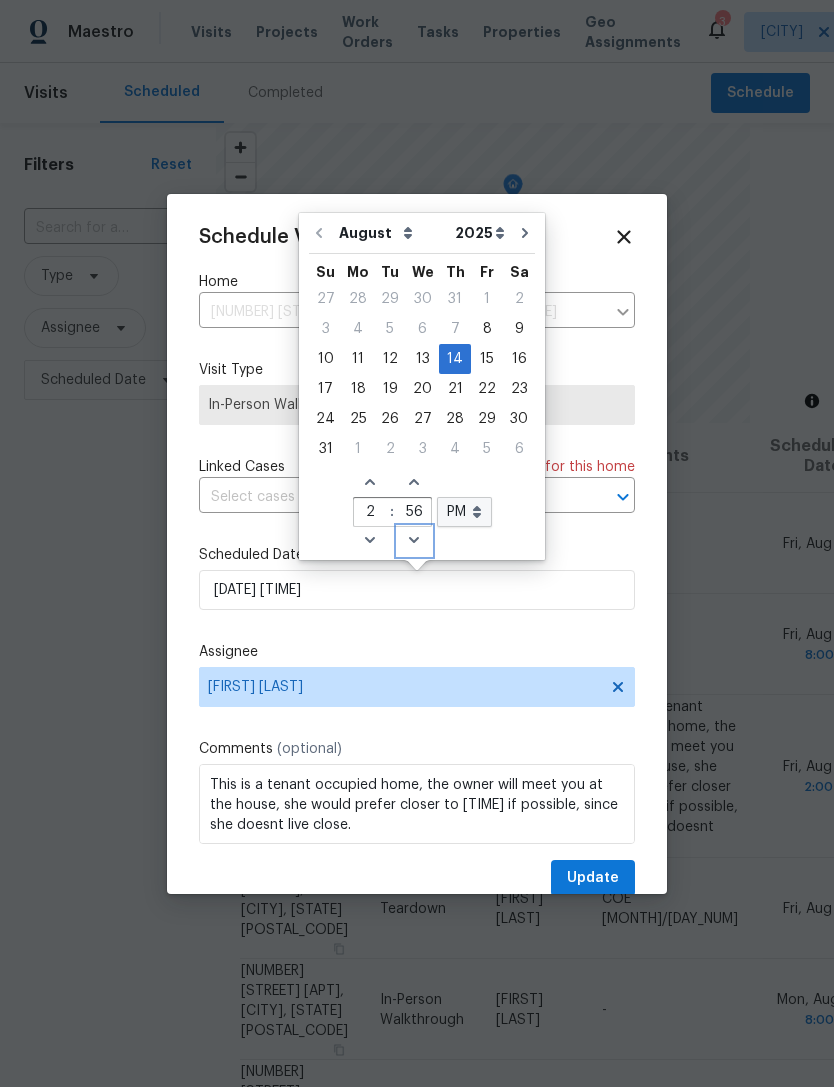 click on "Decrease minutes" at bounding box center [414, 541] 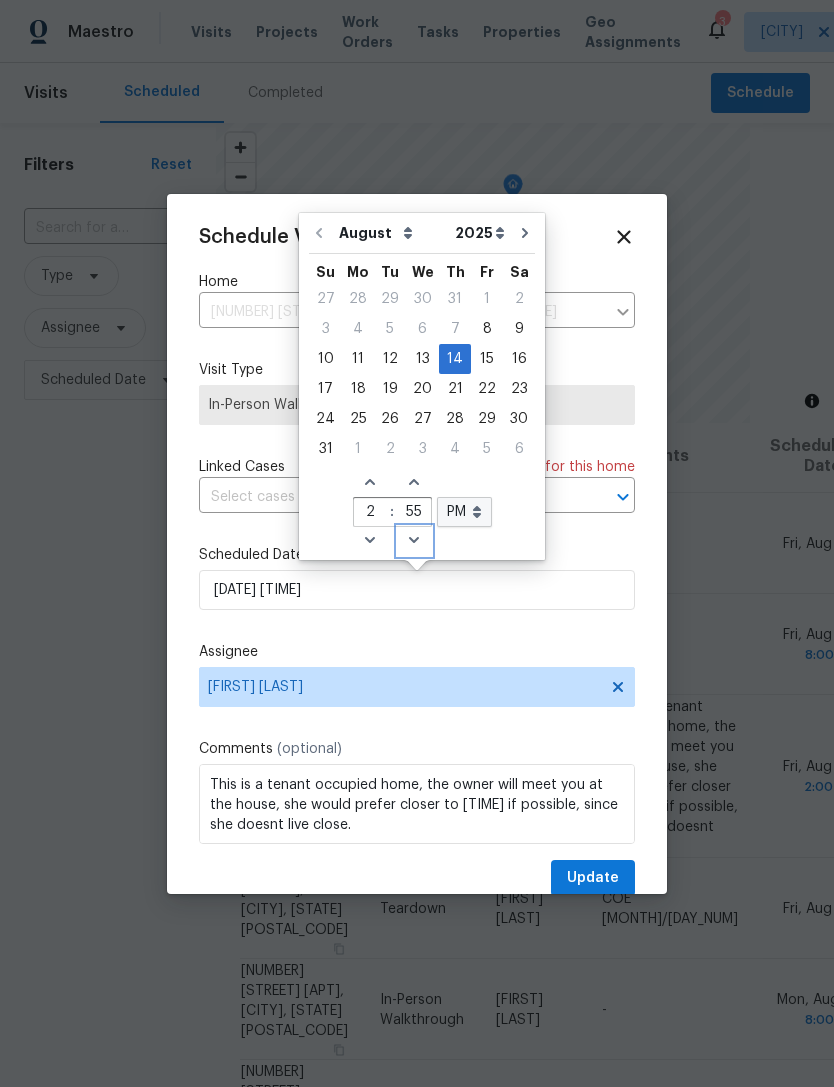 click on "Decrease minutes" at bounding box center [414, 541] 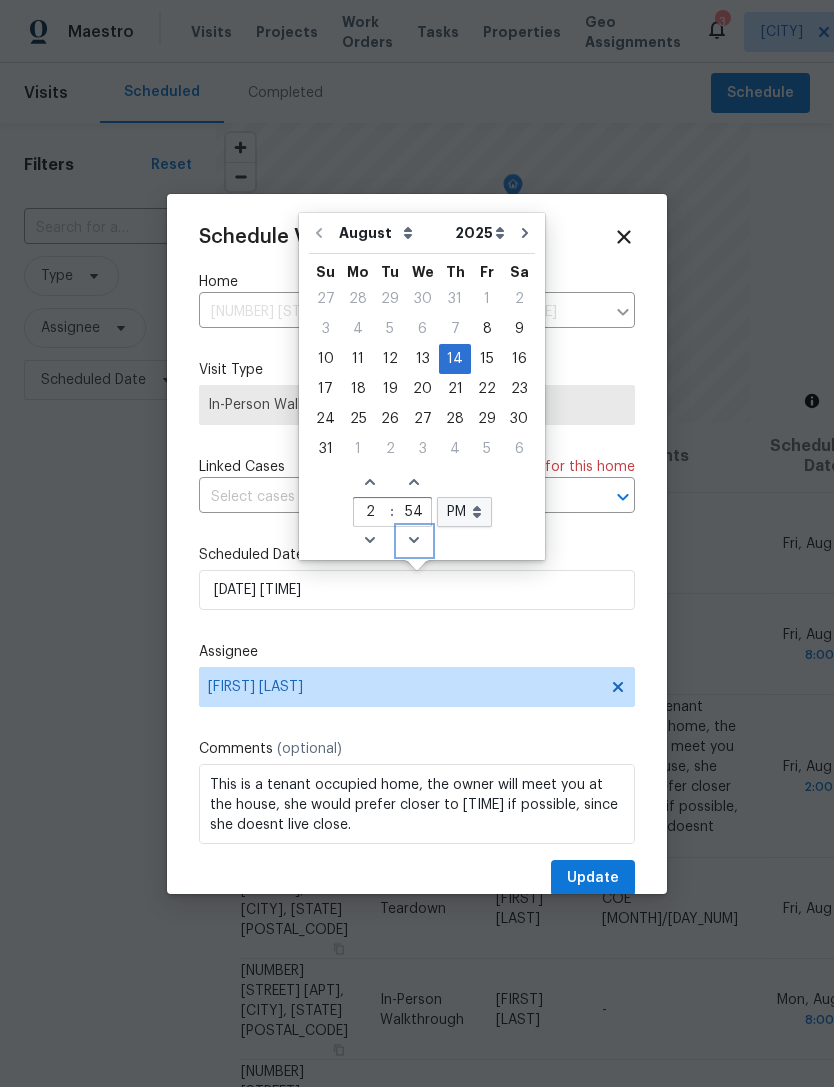 click on "Decrease minutes" at bounding box center [414, 541] 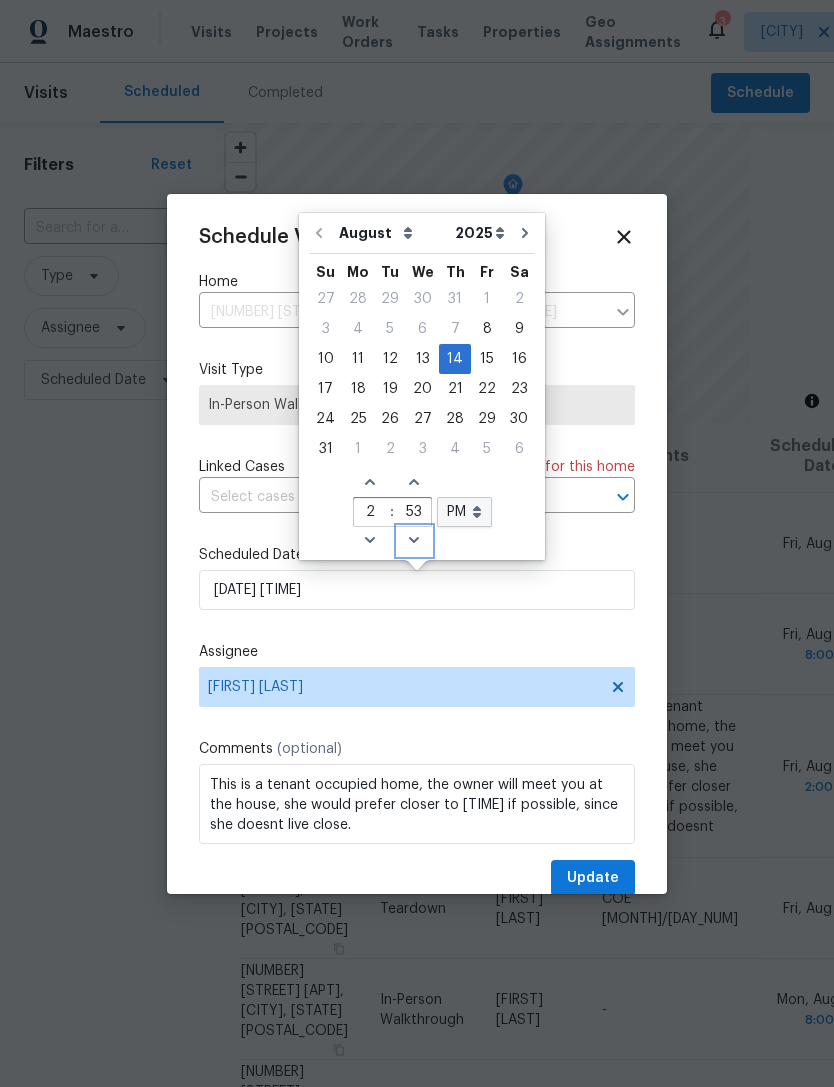 click on "Decrease minutes" at bounding box center (414, 541) 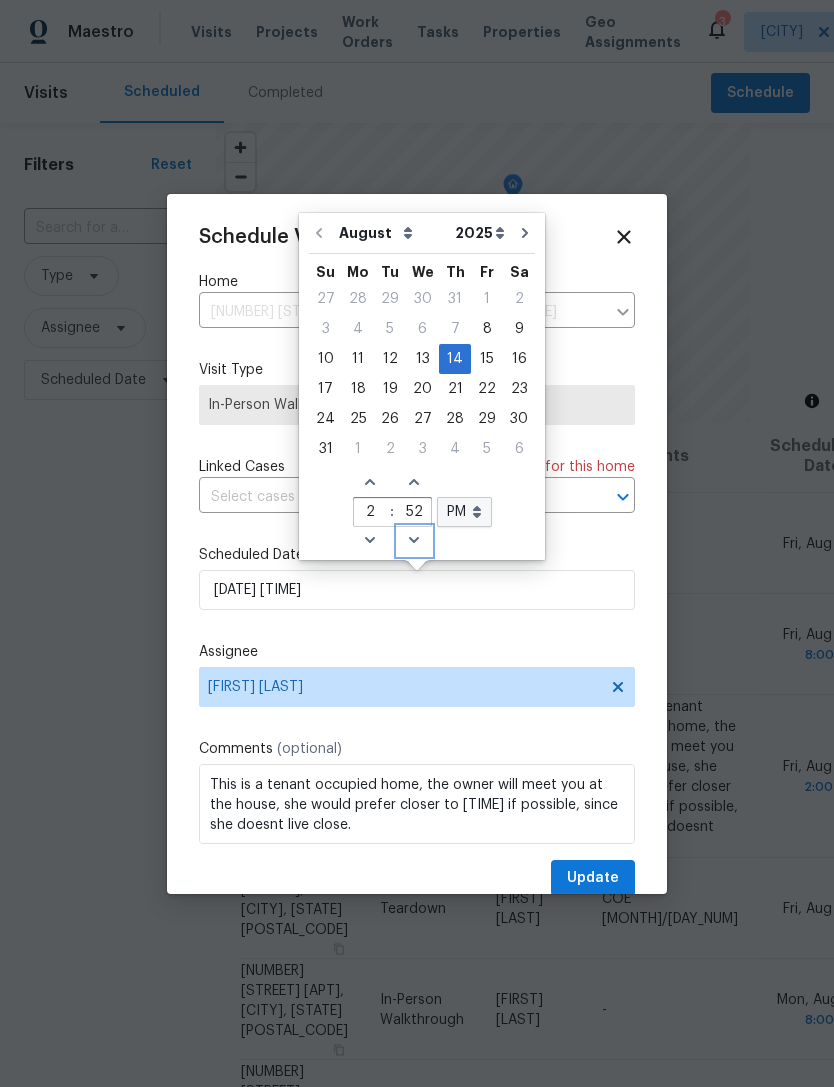click on "Decrease minutes" at bounding box center [414, 541] 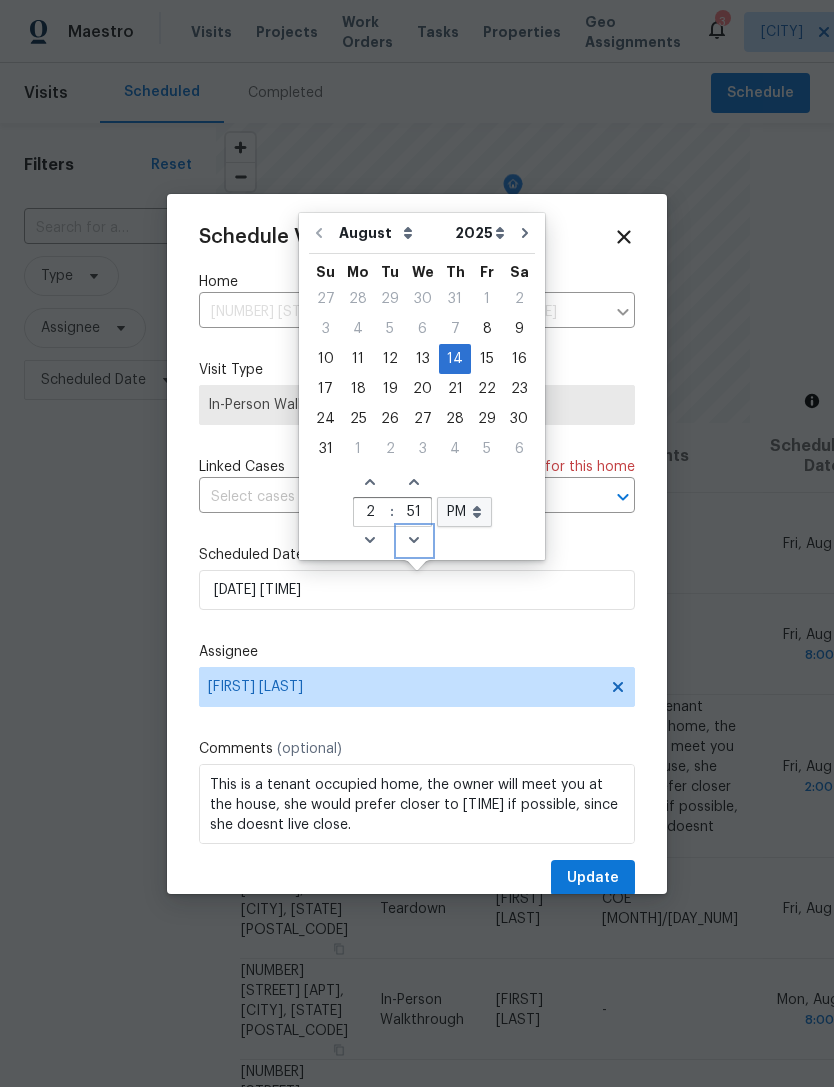 click on "Decrease minutes" 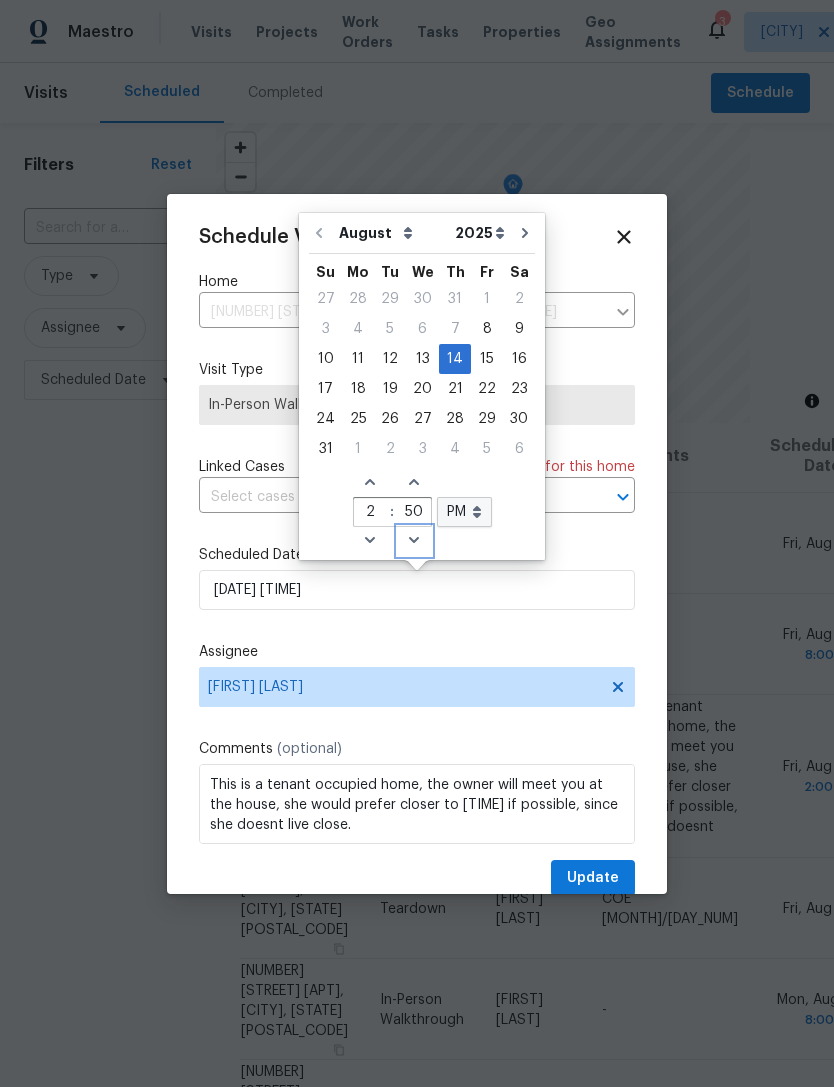 click on "Decrease minutes" 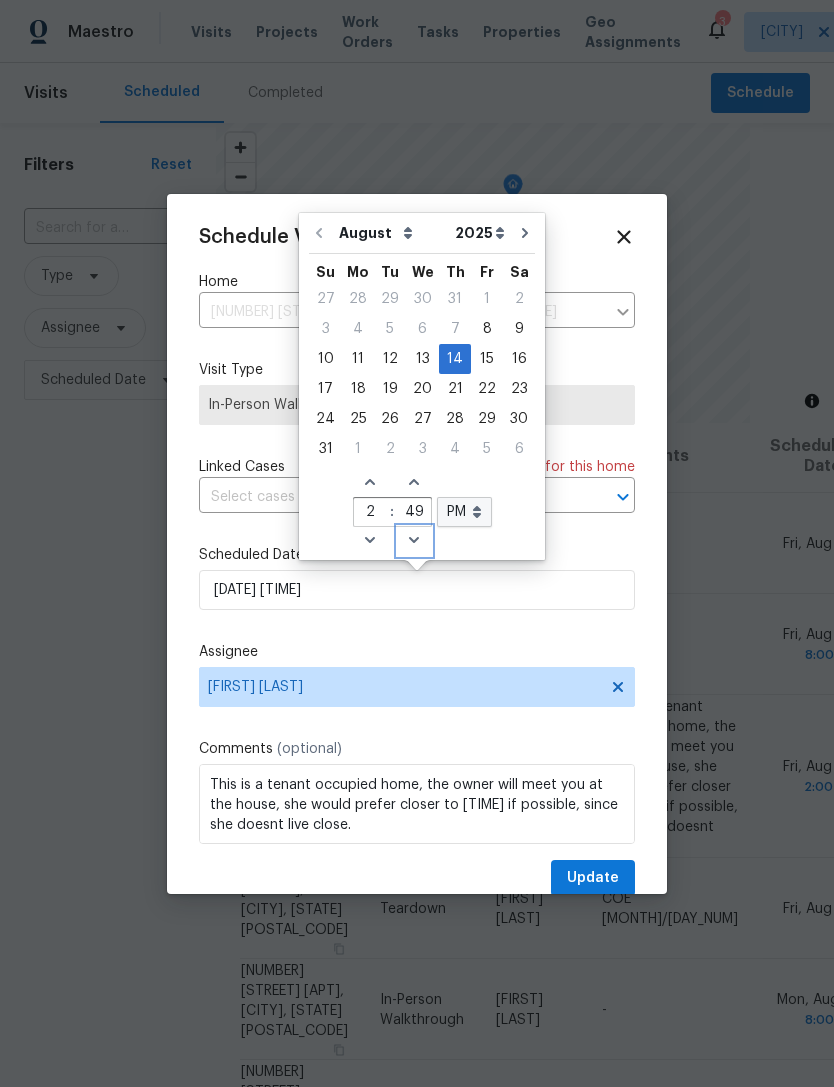 click on "Decrease minutes" 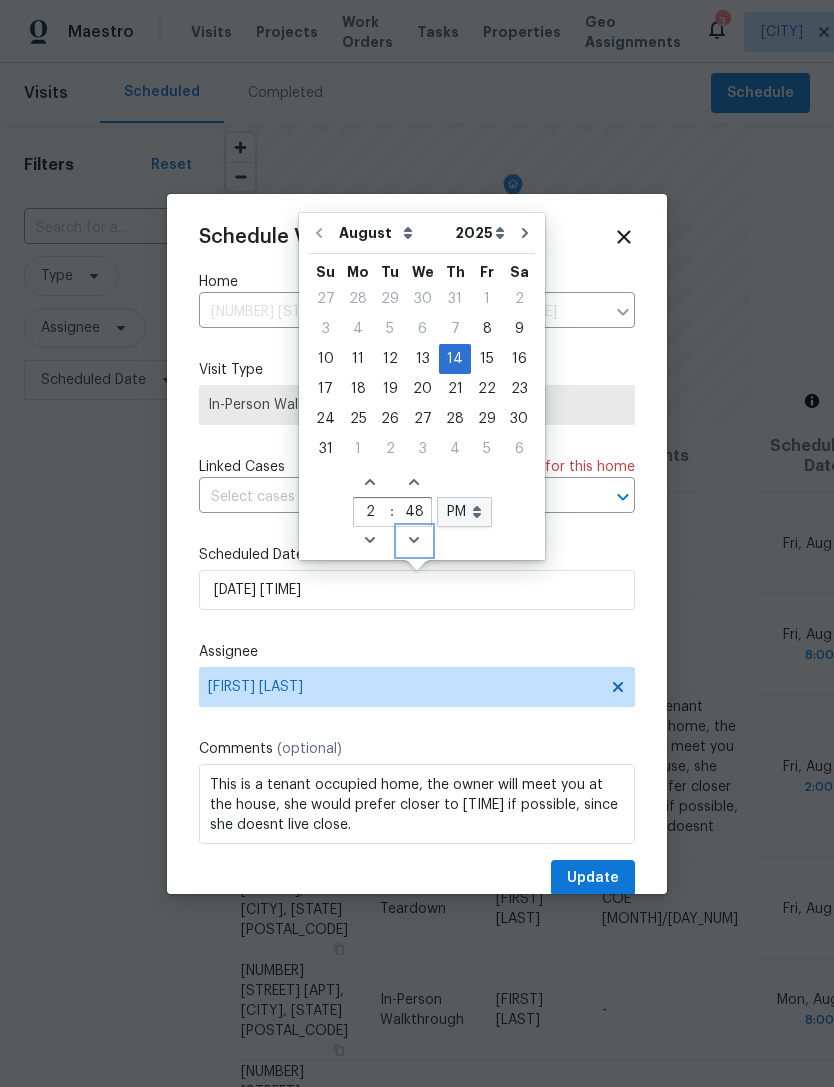 click on "Decrease minutes" at bounding box center [414, 541] 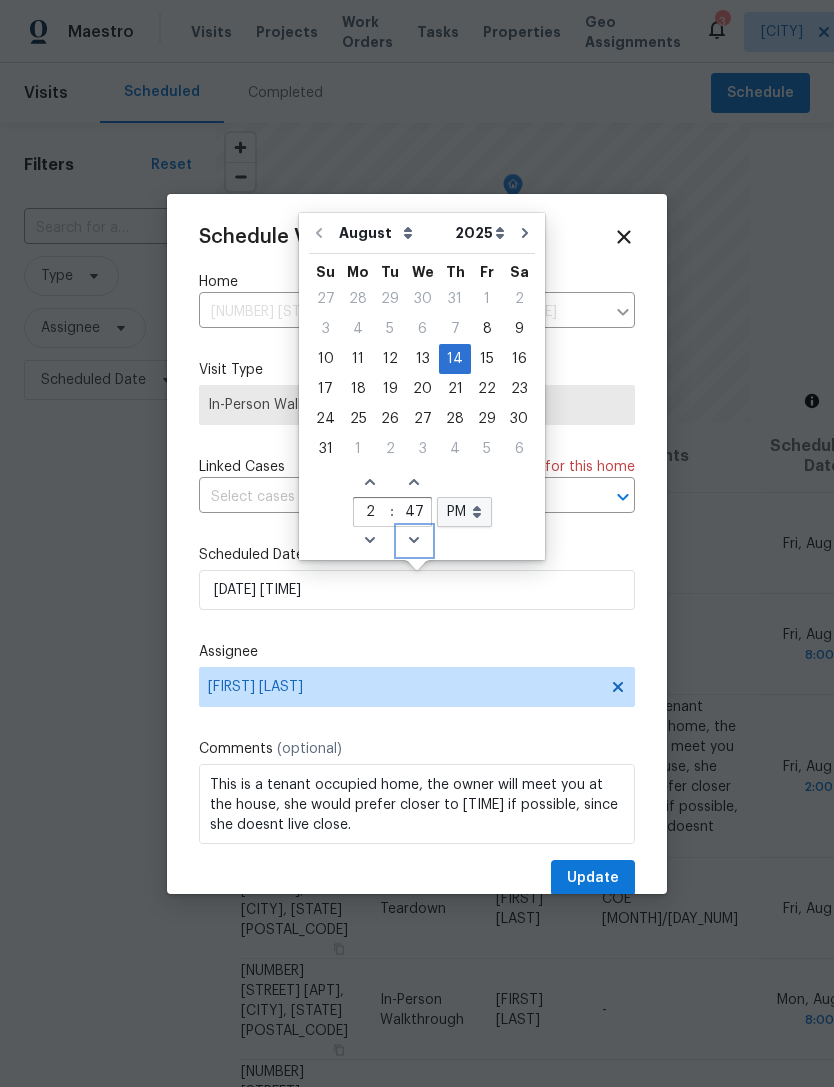 click on "Decrease minutes" at bounding box center [414, 541] 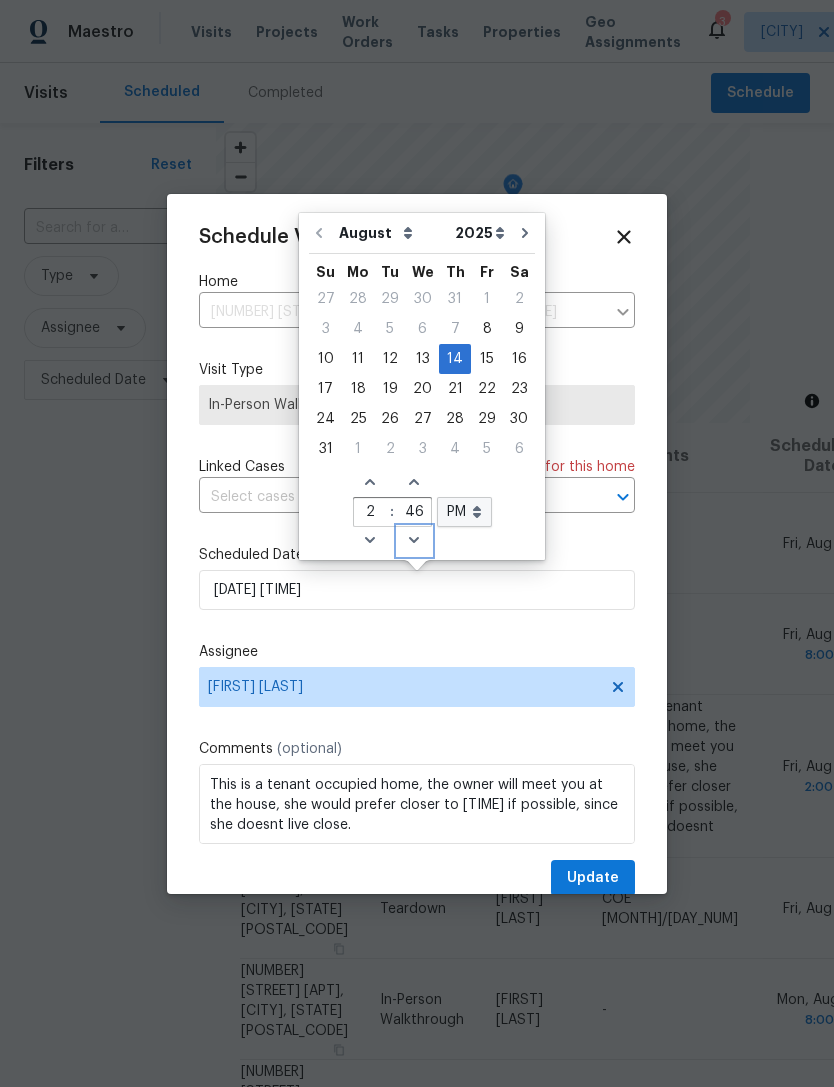 click on "Decrease minutes" 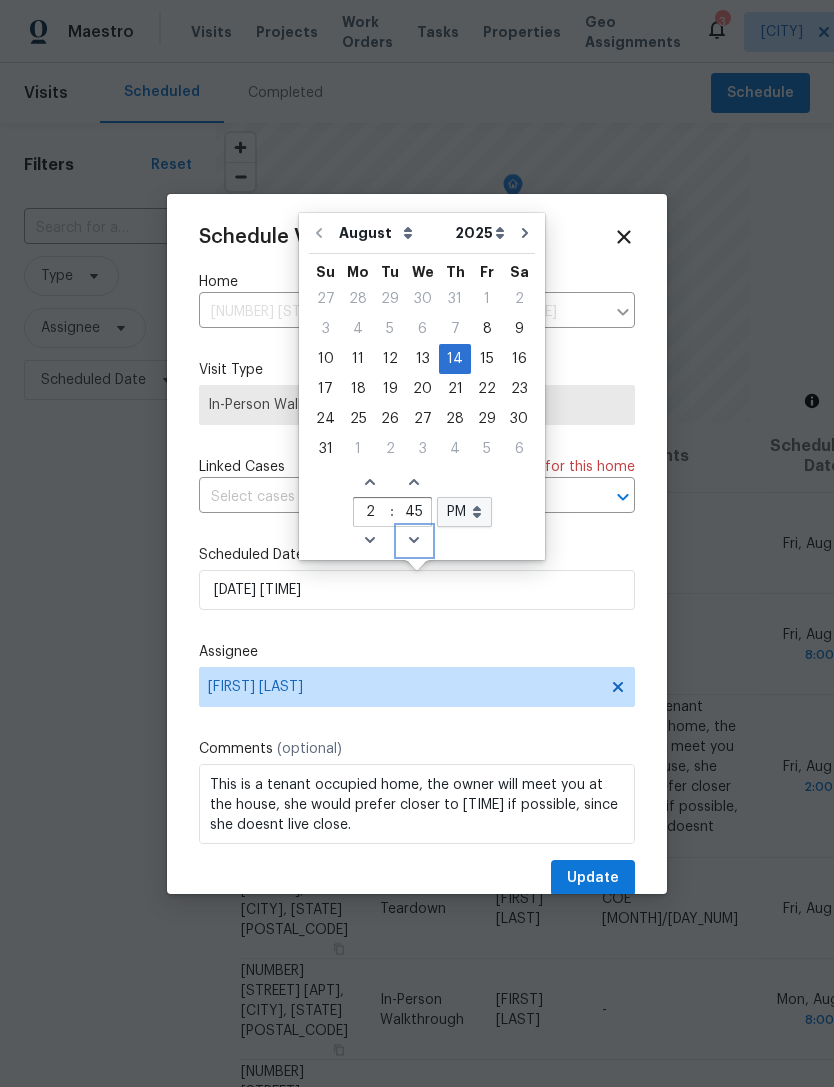 click on "Decrease minutes" at bounding box center [414, 541] 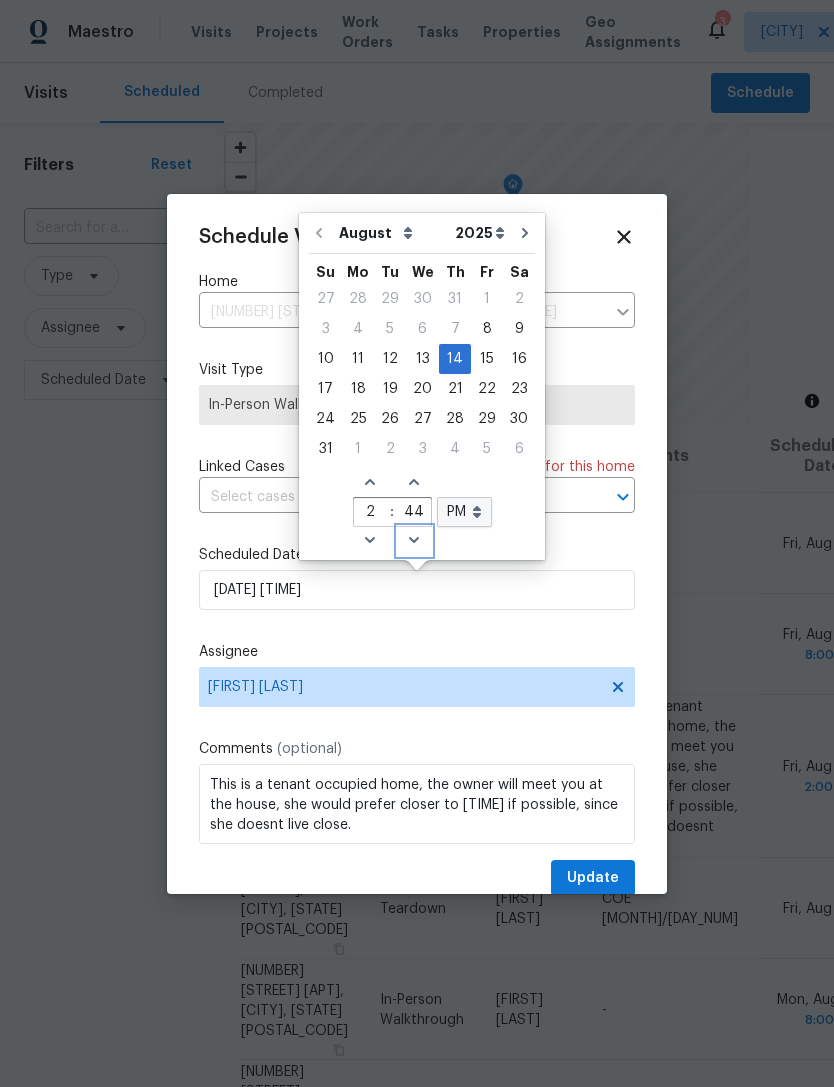 click on "Decrease minutes" at bounding box center (414, 541) 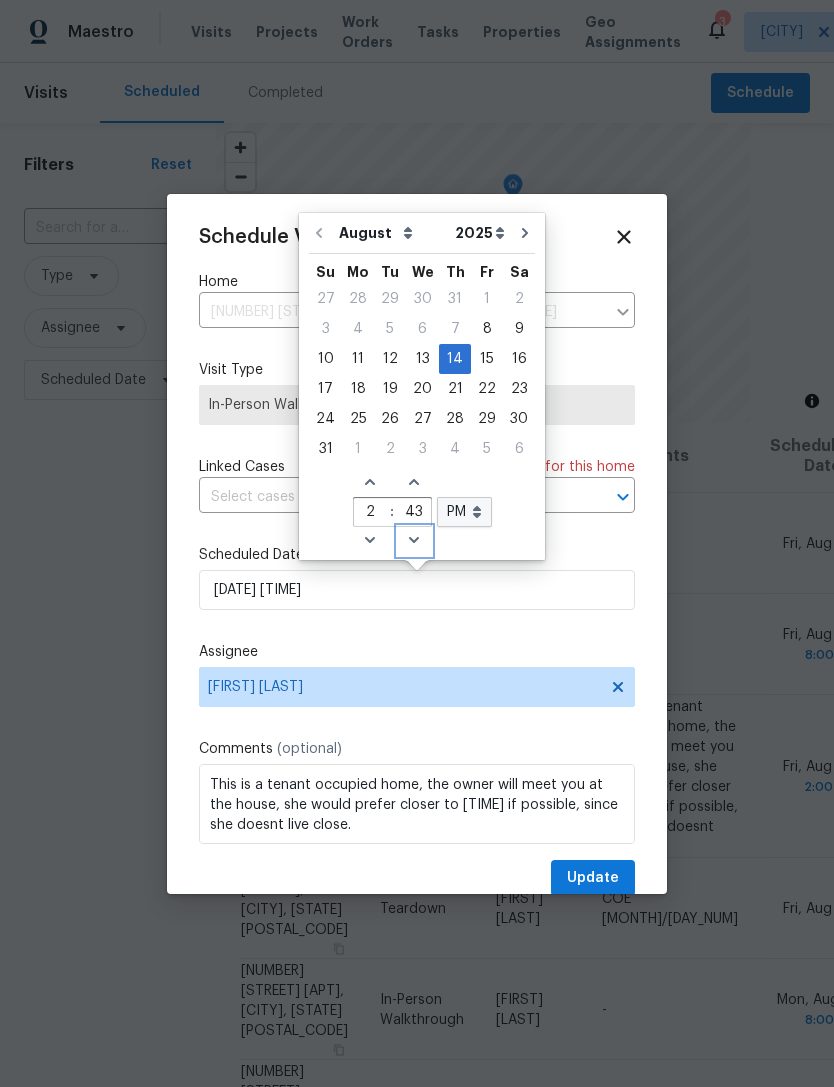 click on "Decrease minutes" 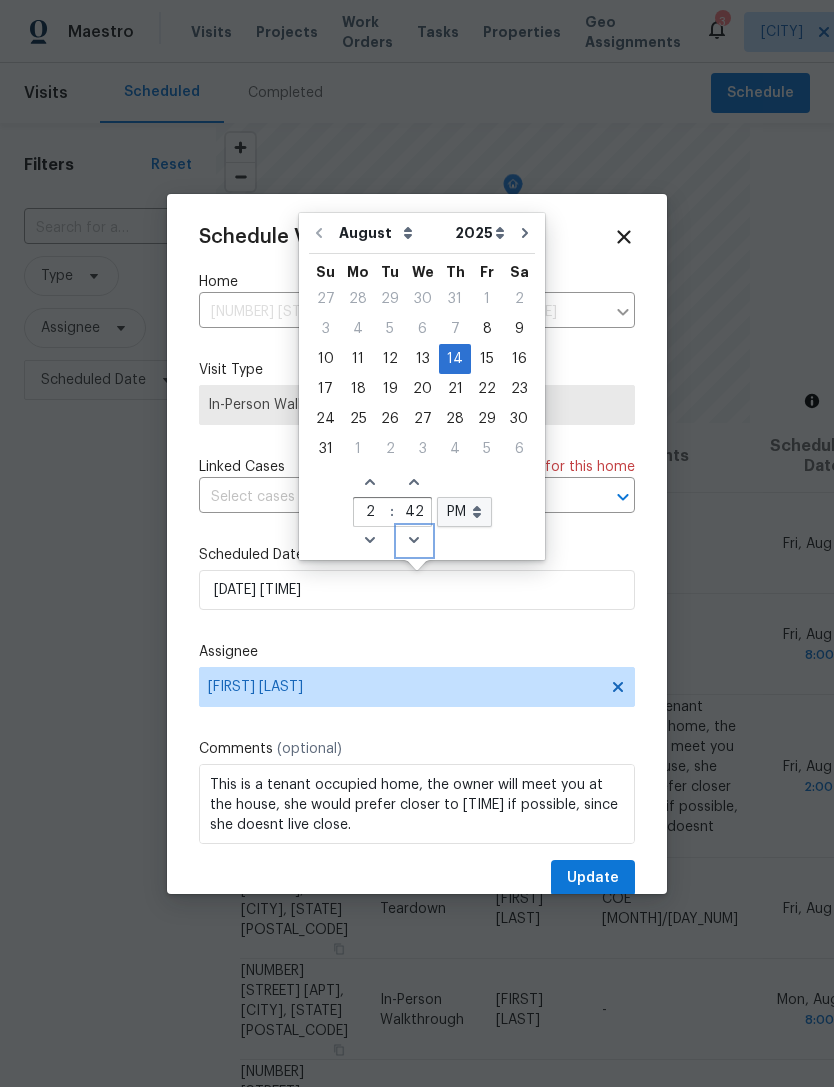 click on "Decrease minutes" 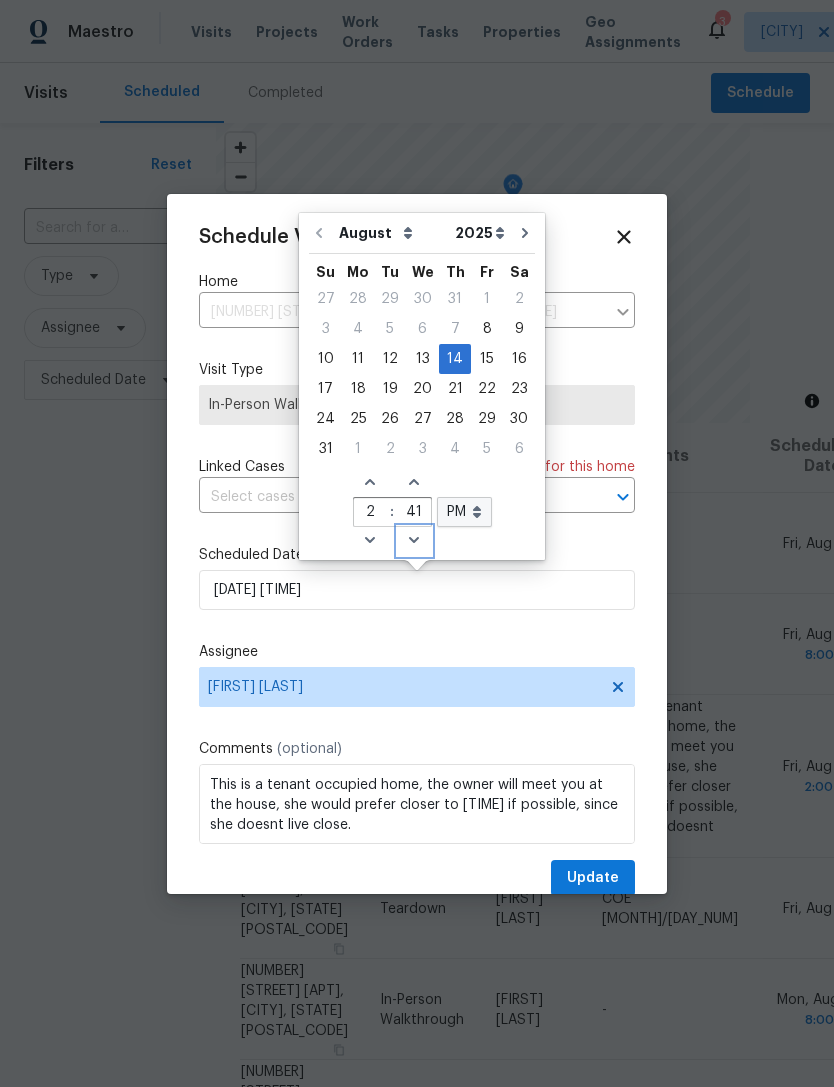 click on "Decrease minutes" at bounding box center (414, 541) 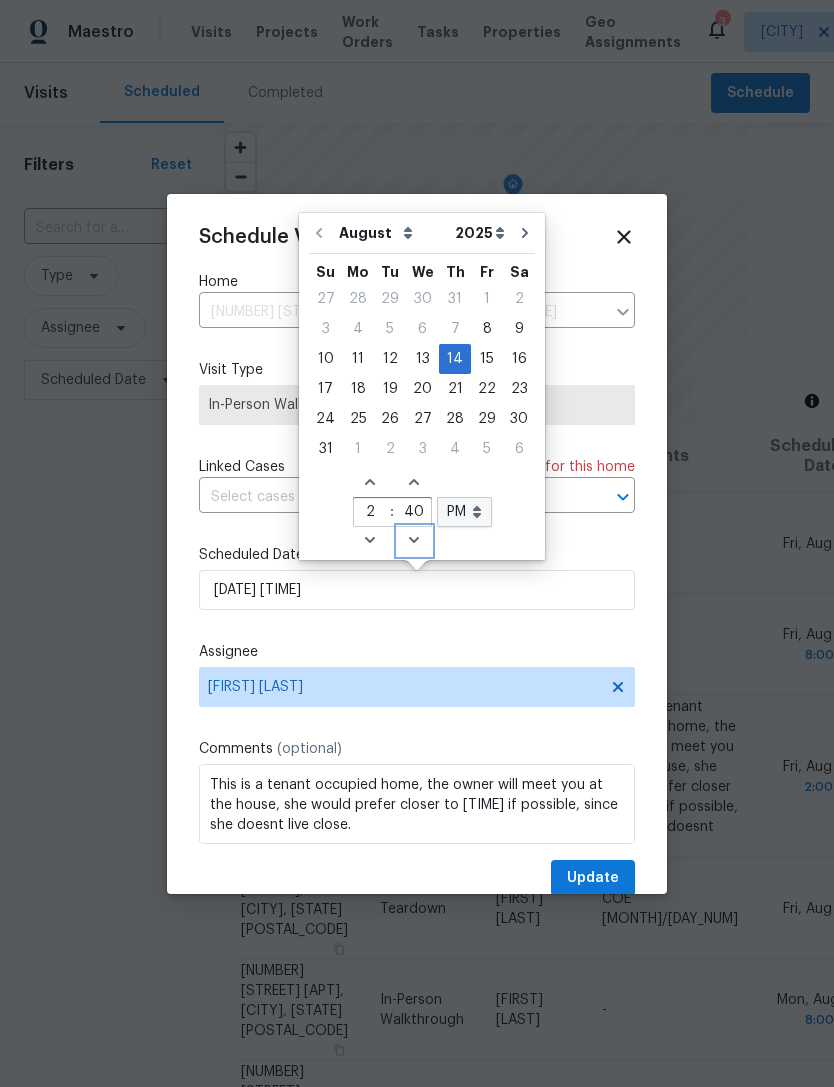 click on "Decrease minutes" at bounding box center (414, 541) 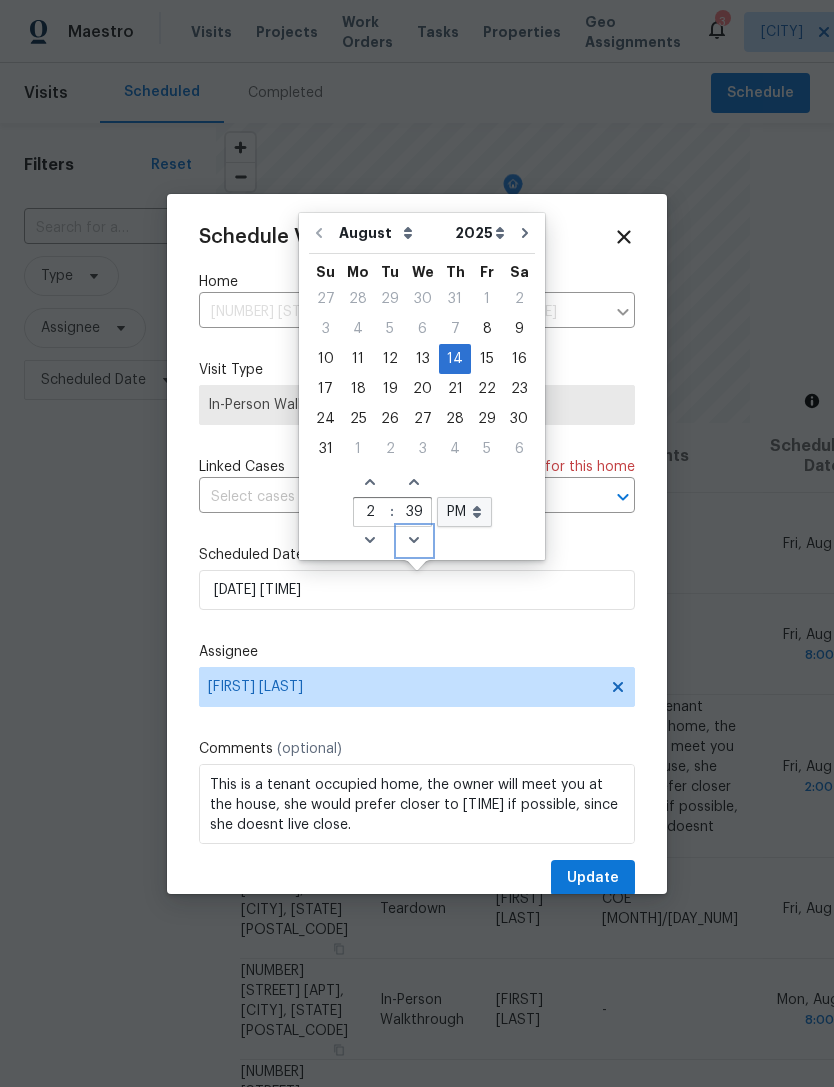 click on "Decrease minutes" at bounding box center [414, 541] 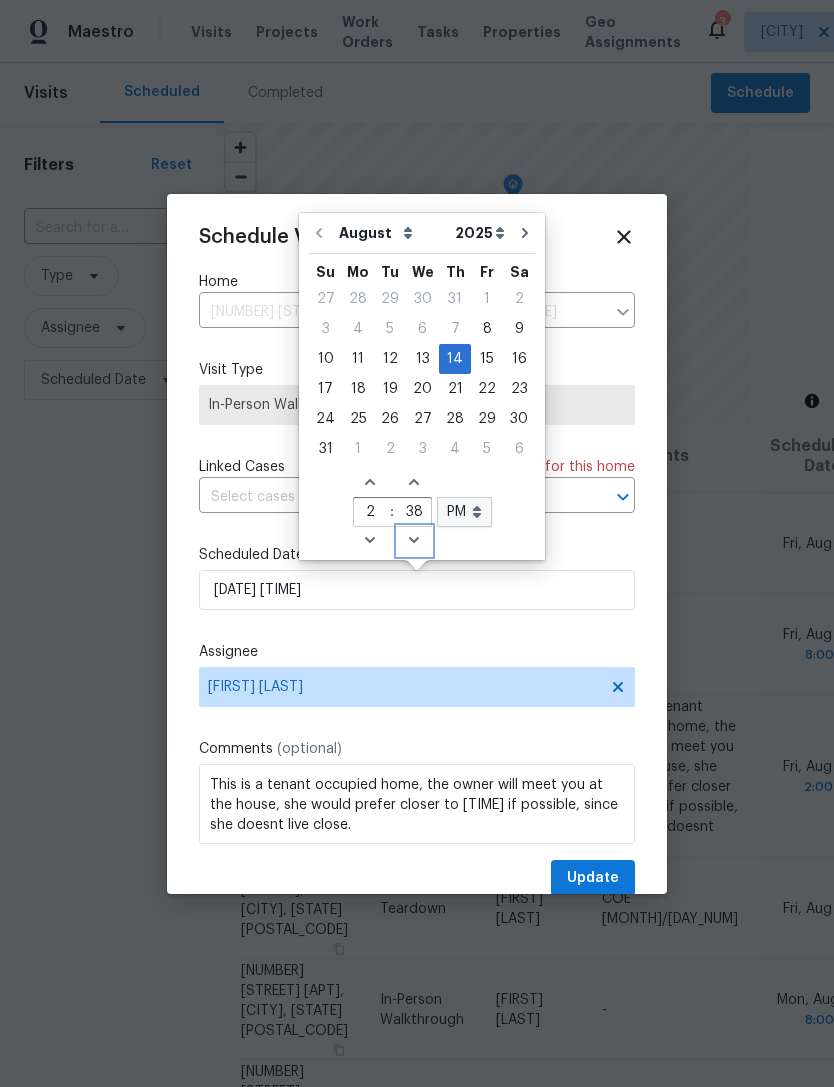 click on "Decrease minutes" at bounding box center (414, 541) 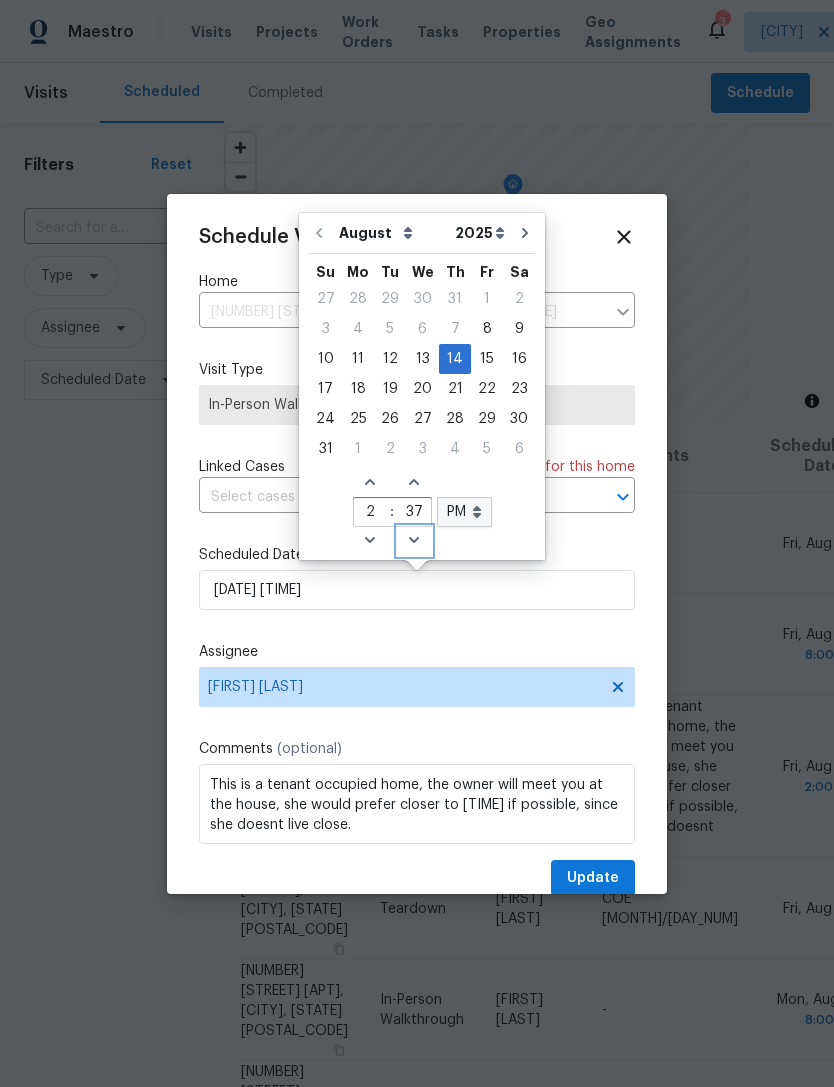 click on "Decrease minutes" at bounding box center (414, 541) 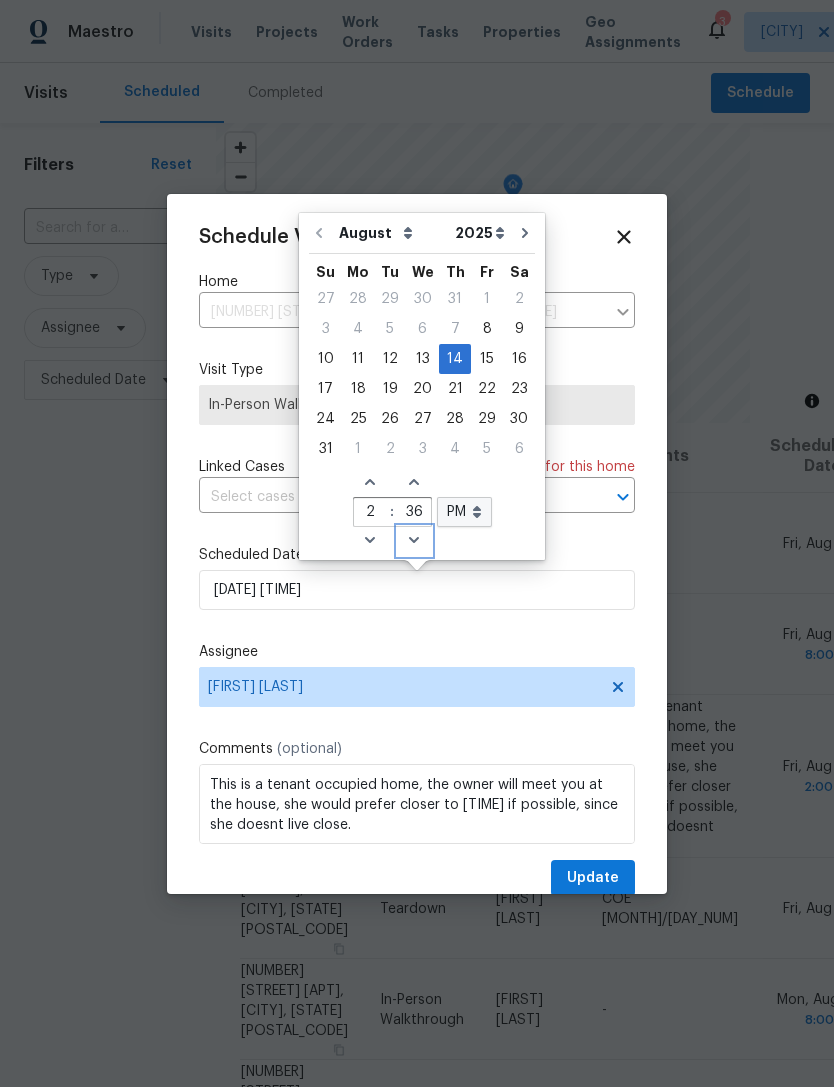 click on "Decrease minutes" at bounding box center (414, 541) 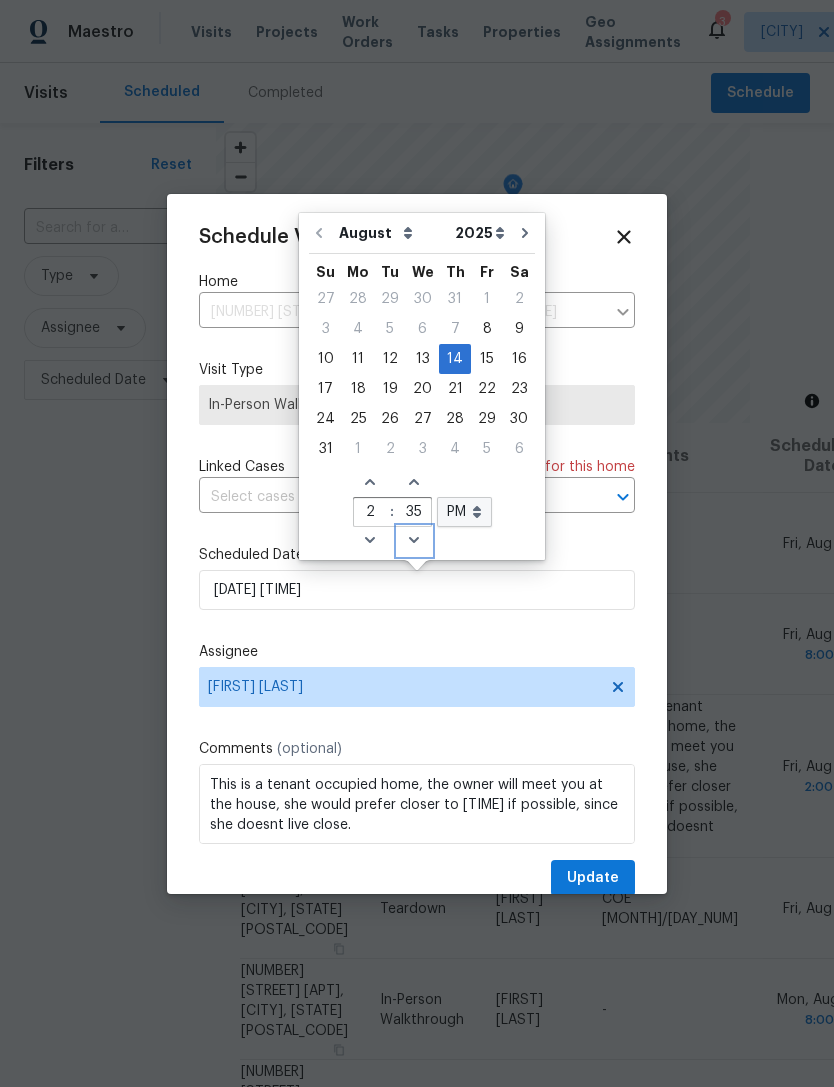 click on "Decrease minutes" at bounding box center [414, 541] 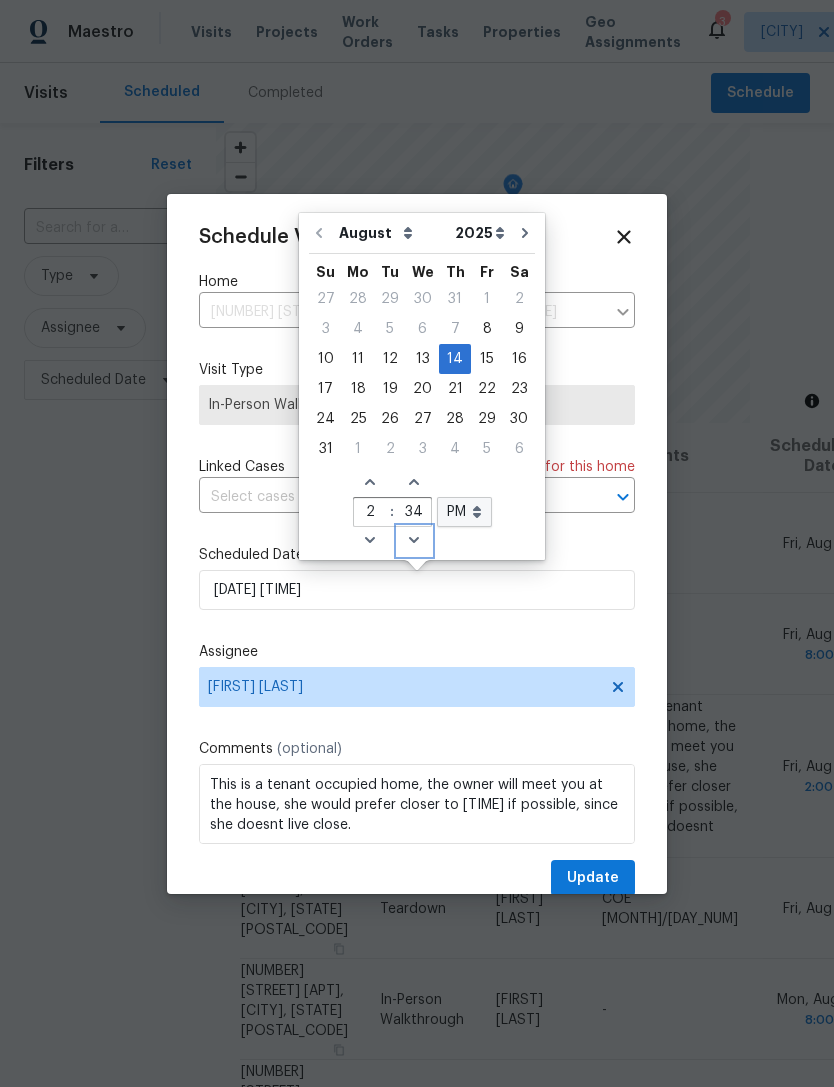 click on "Decrease minutes" at bounding box center (414, 541) 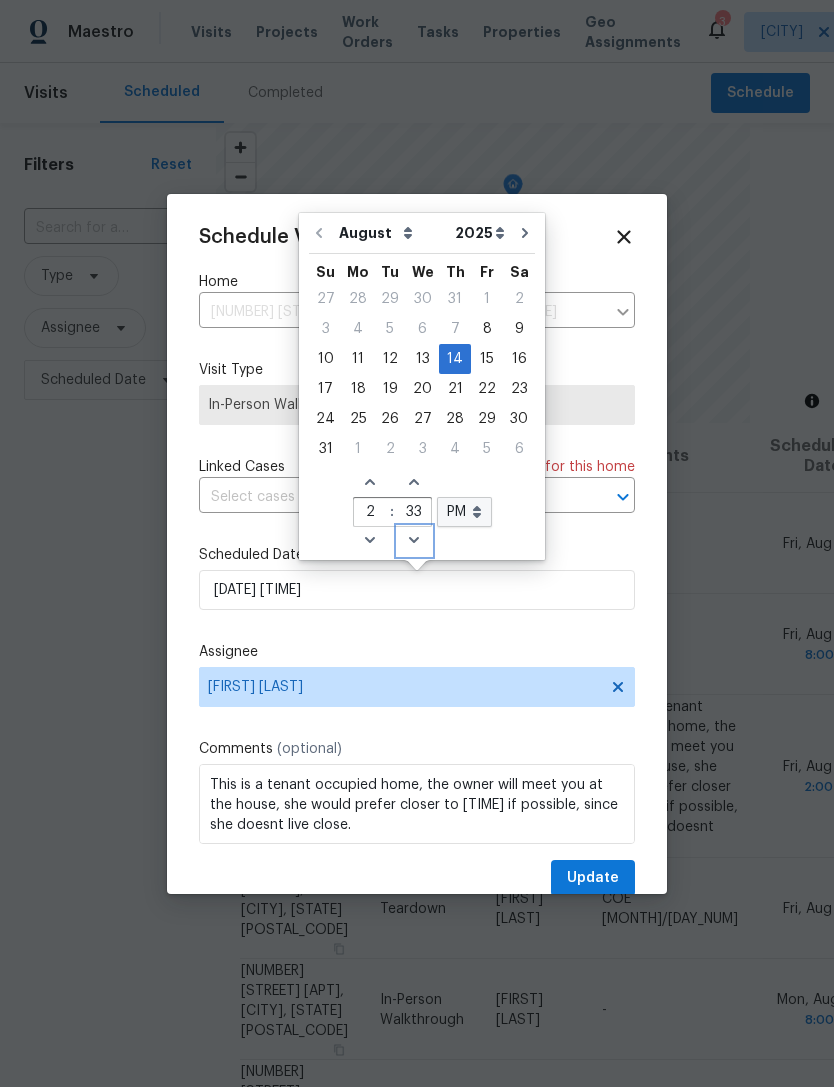 click on "Decrease minutes" at bounding box center [414, 541] 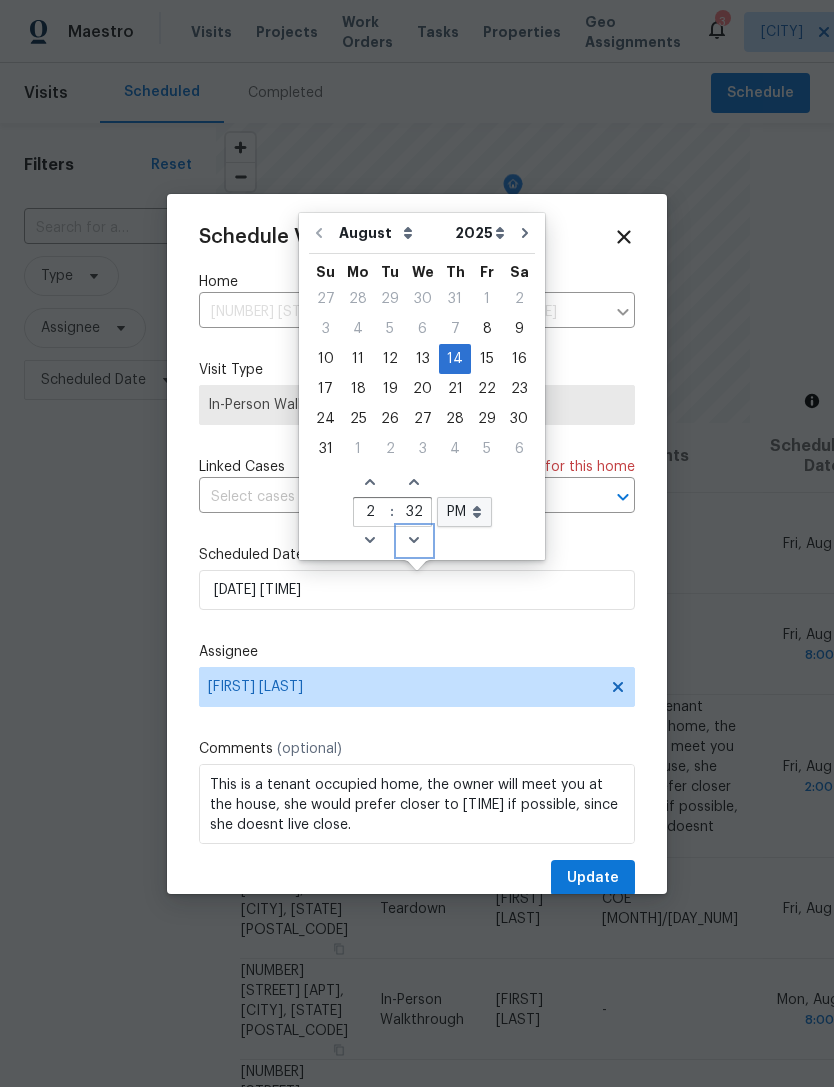 click on "Decrease minutes" 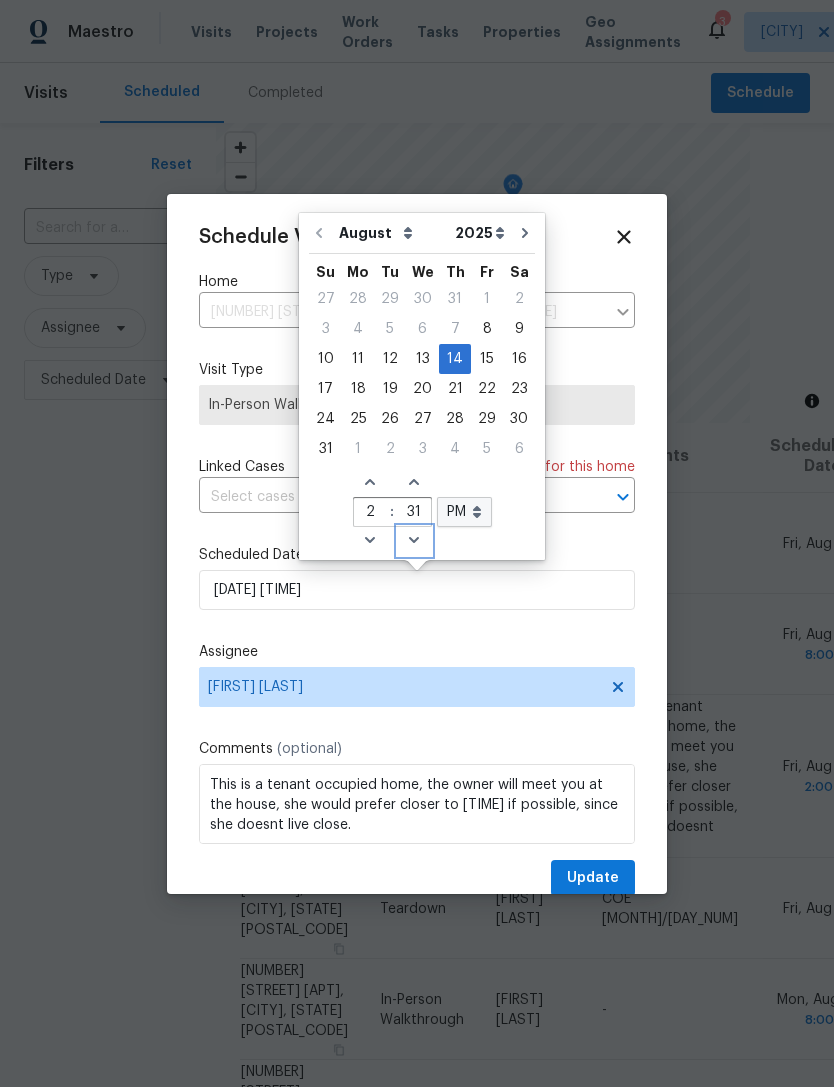 click on "Decrease minutes" at bounding box center [414, 541] 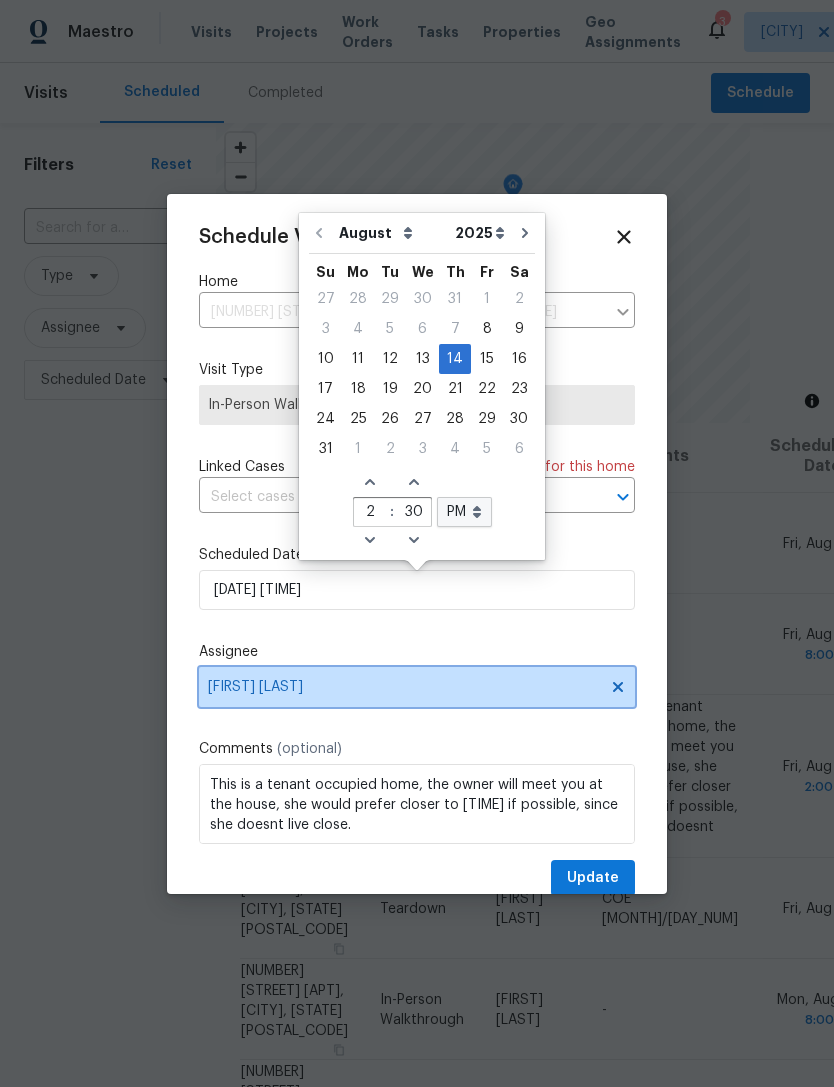 click 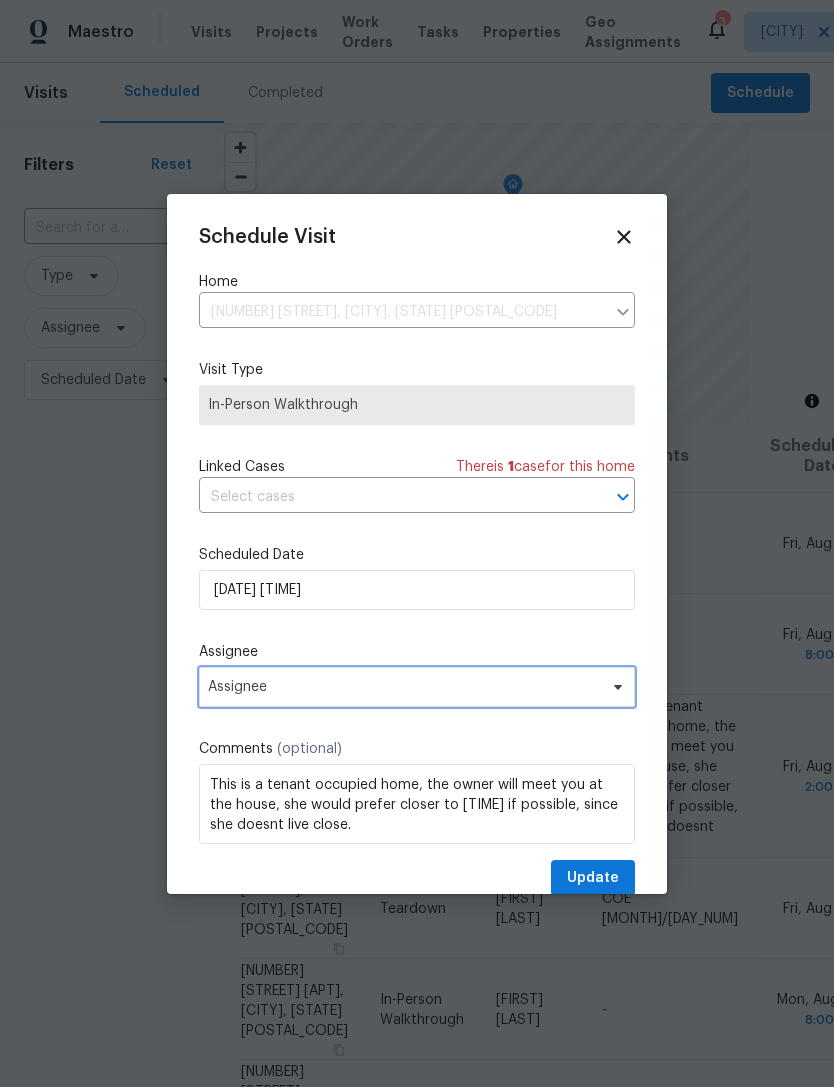 click on "Assignee" at bounding box center (404, 687) 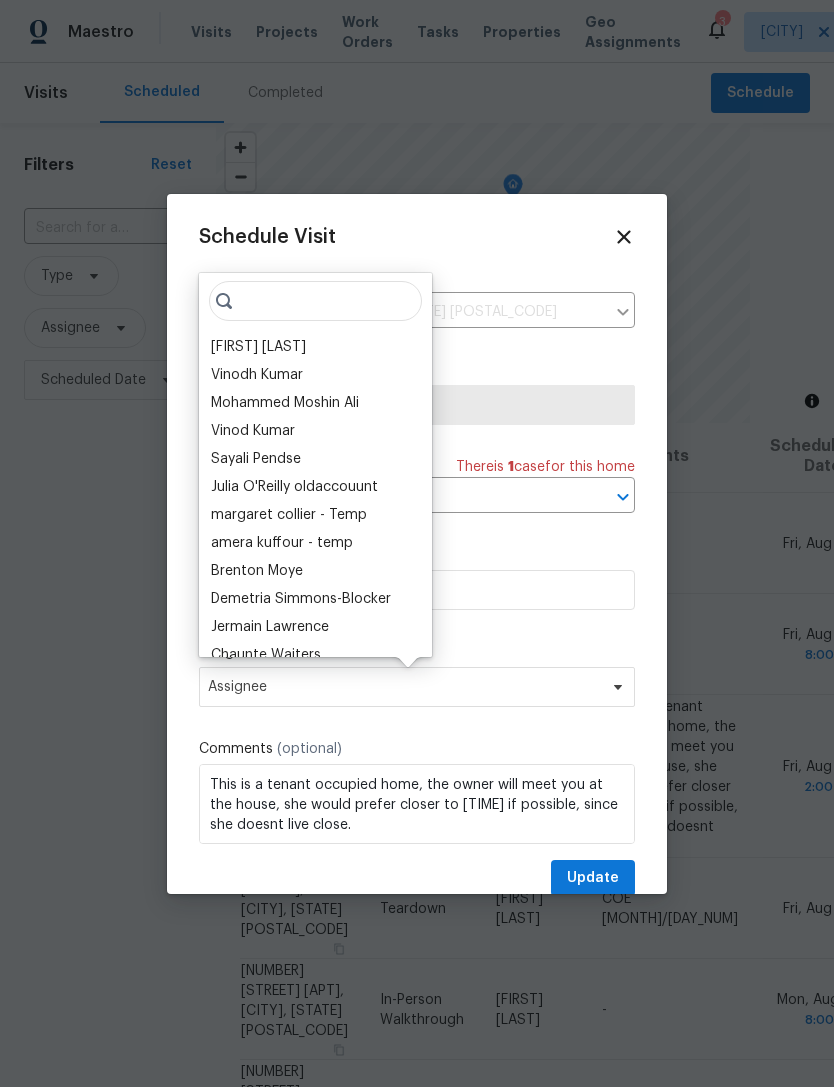 click on "[FIRST] [LAST]" at bounding box center [258, 347] 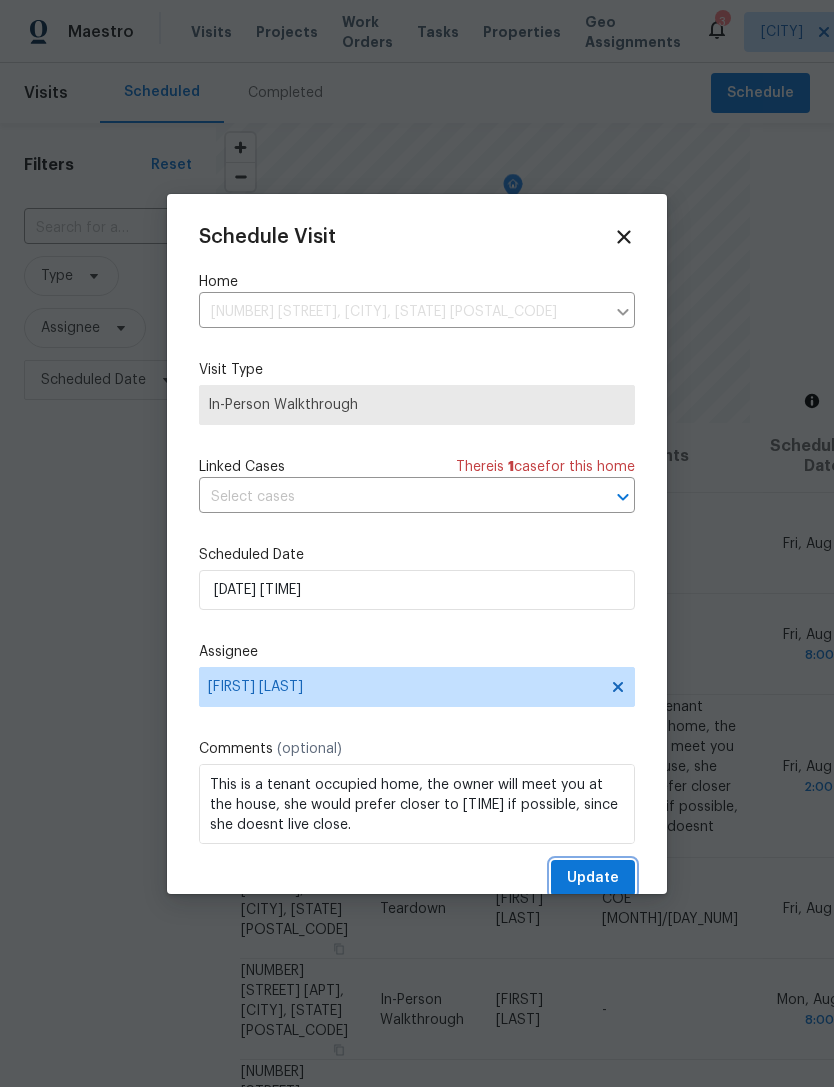 click on "Update" at bounding box center (593, 878) 